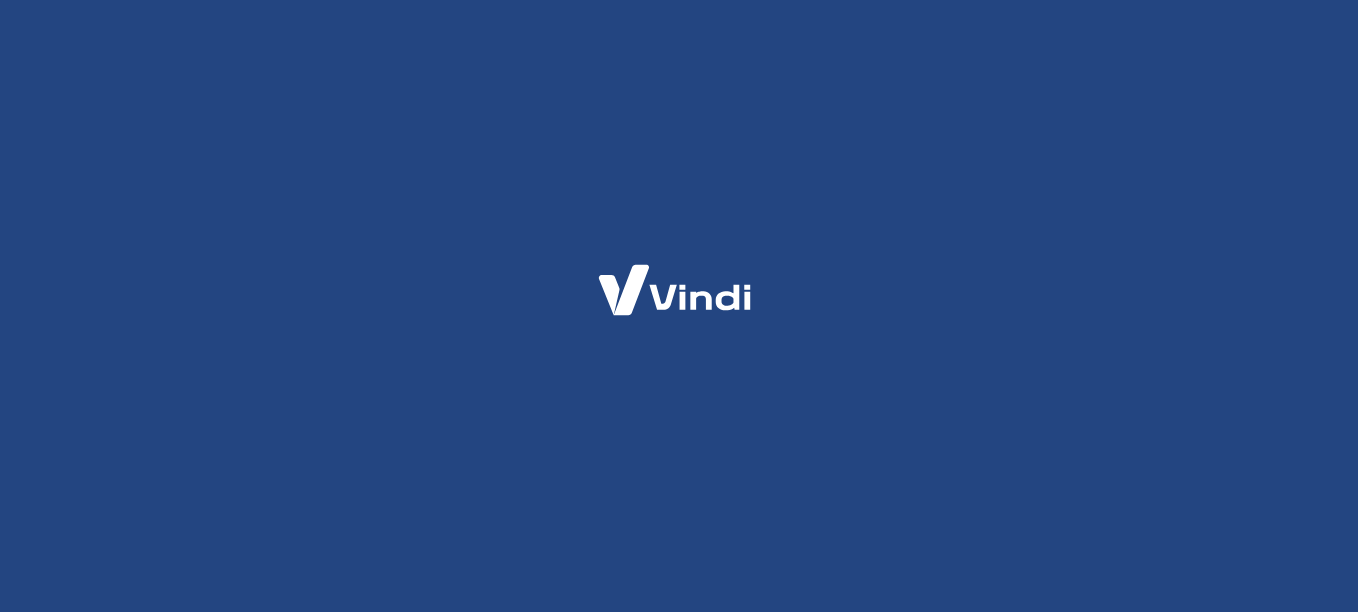 scroll, scrollTop: 0, scrollLeft: 0, axis: both 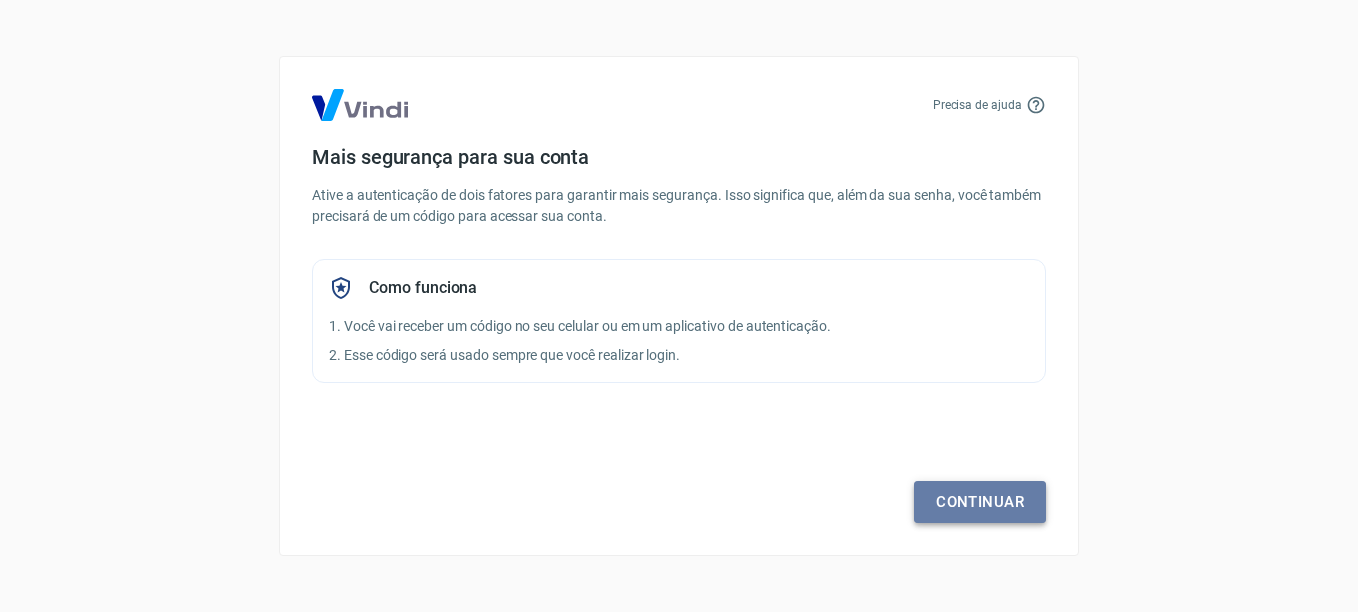 click on "Continuar" at bounding box center (980, 502) 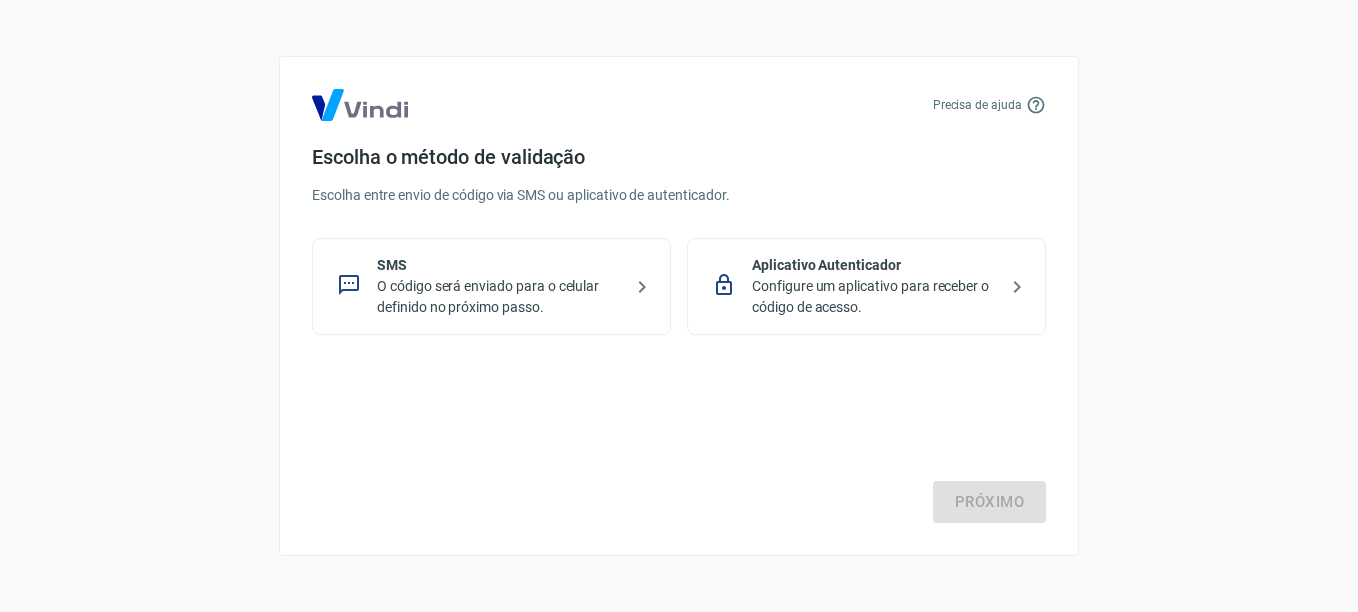click on "Configure um aplicativo para receber o código de acesso." at bounding box center (874, 297) 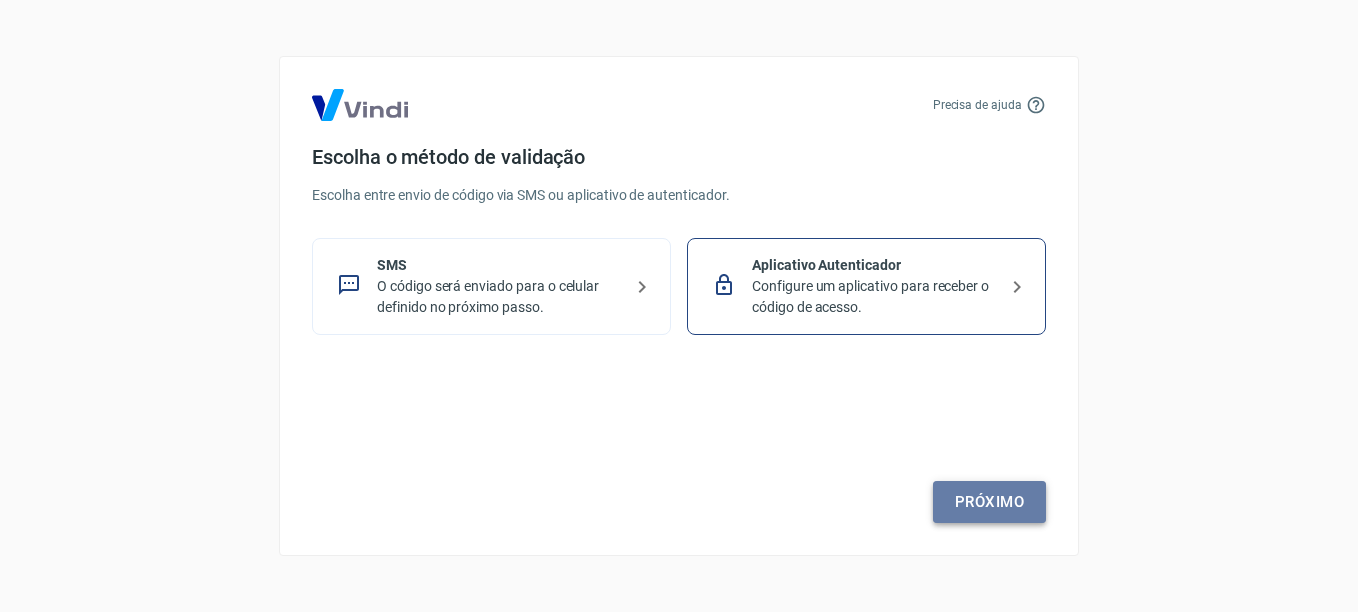 click on "Próximo" at bounding box center [989, 502] 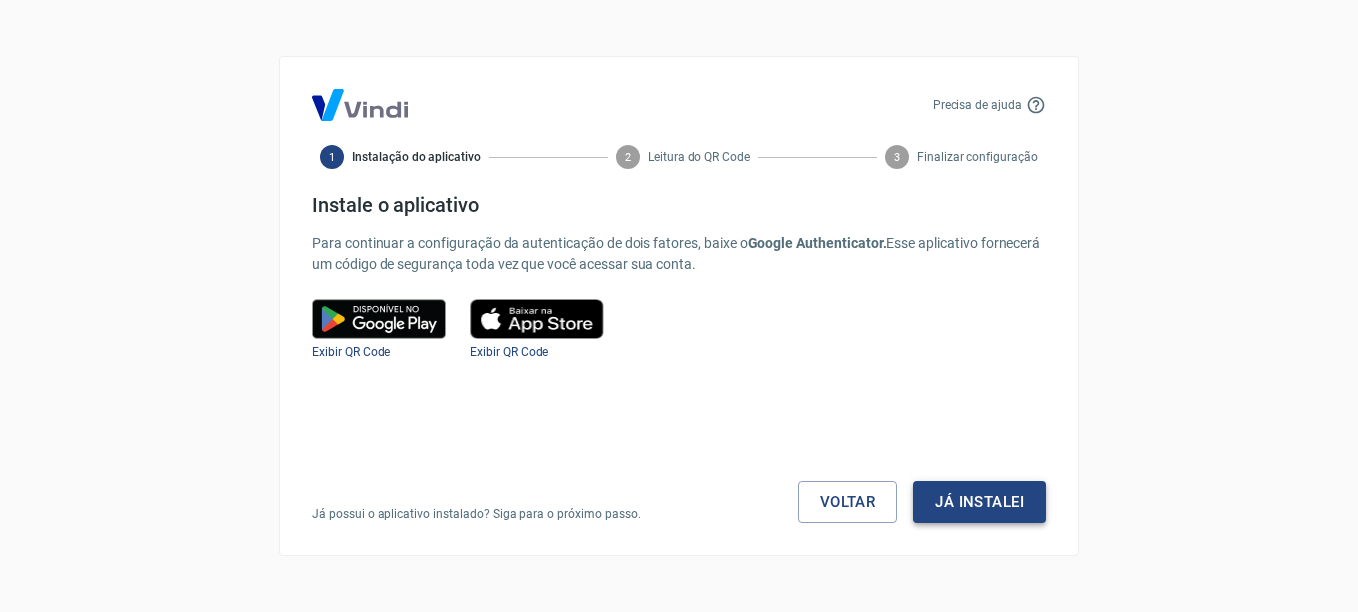 click on "Já instalei" at bounding box center (979, 502) 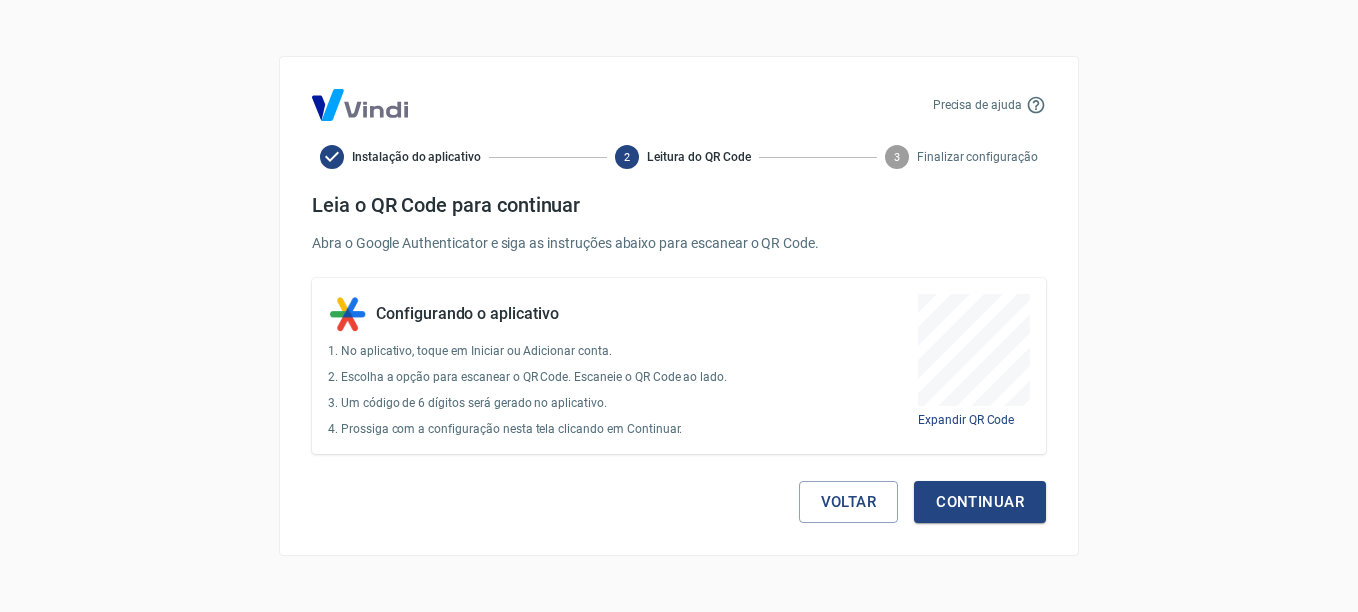 click on "Continuar" at bounding box center [980, 502] 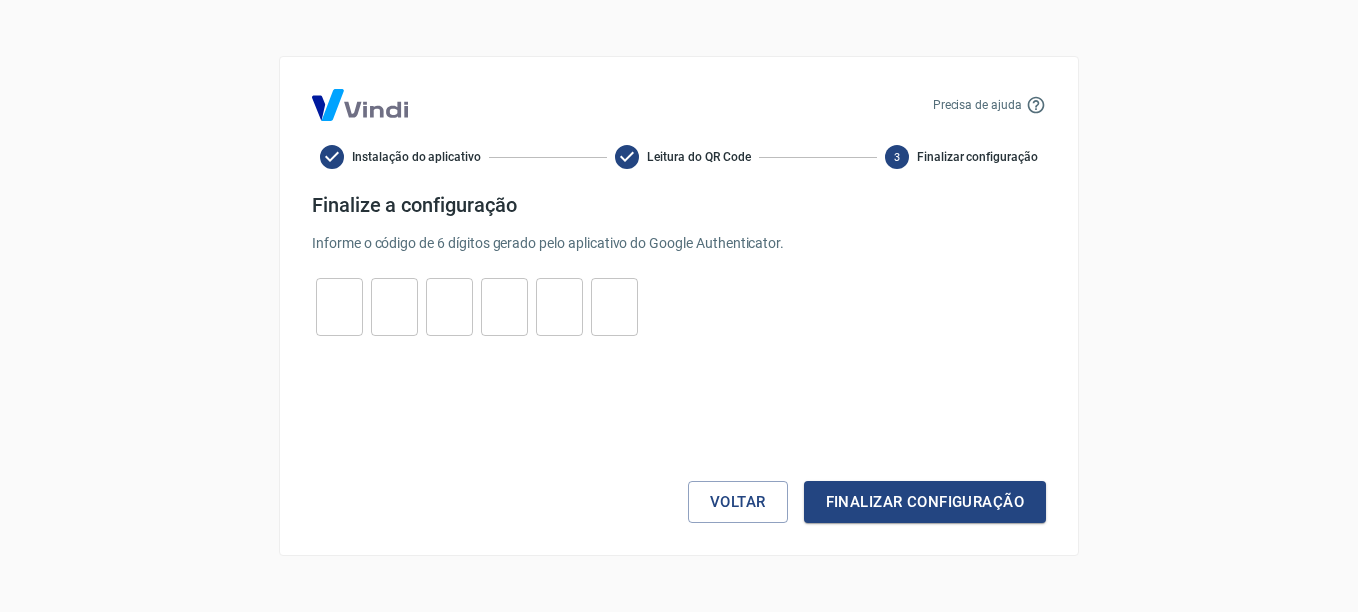 click at bounding box center [339, 307] 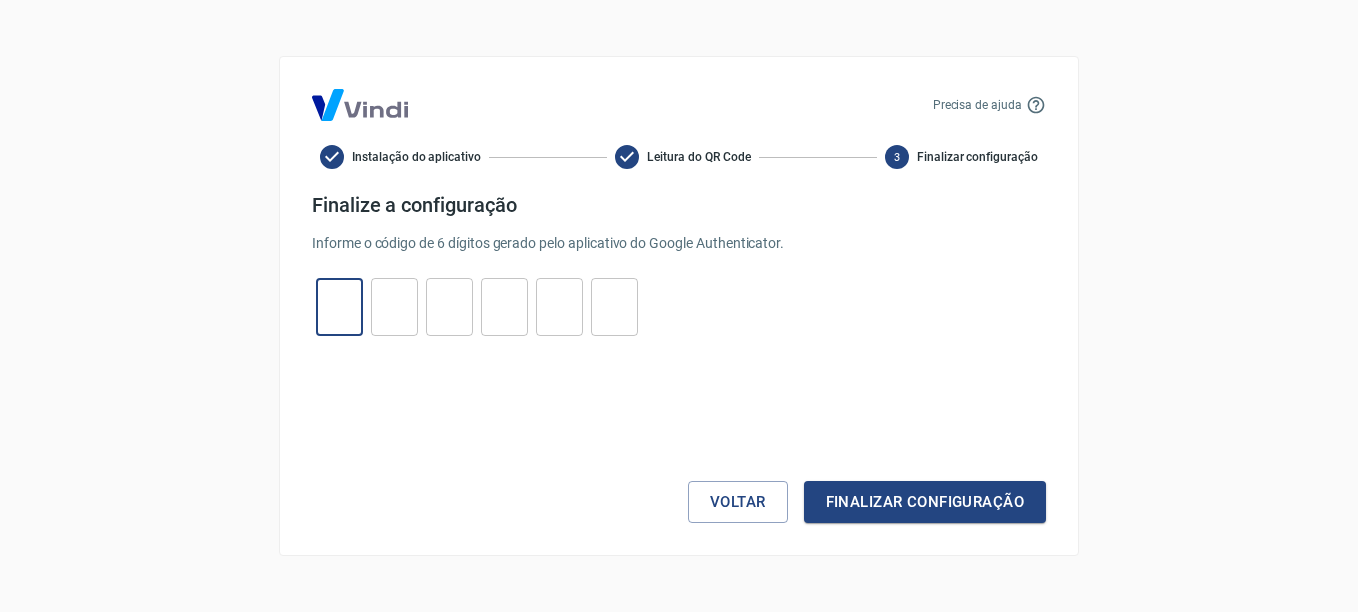 type on "8" 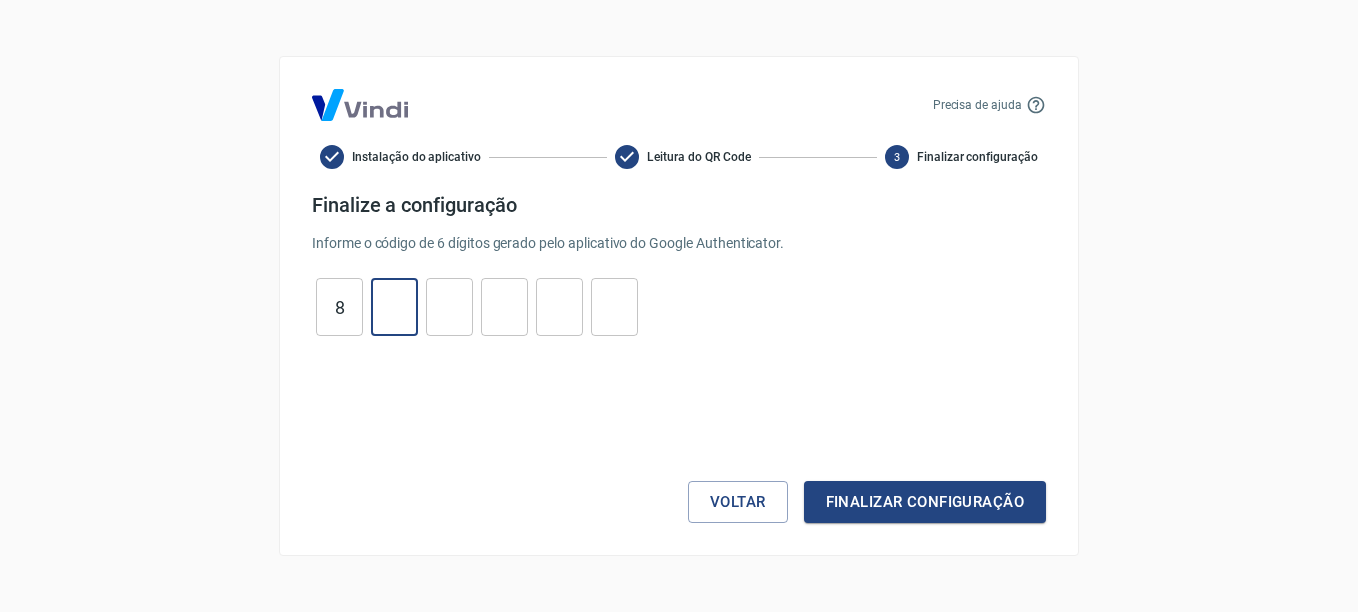 type on "6" 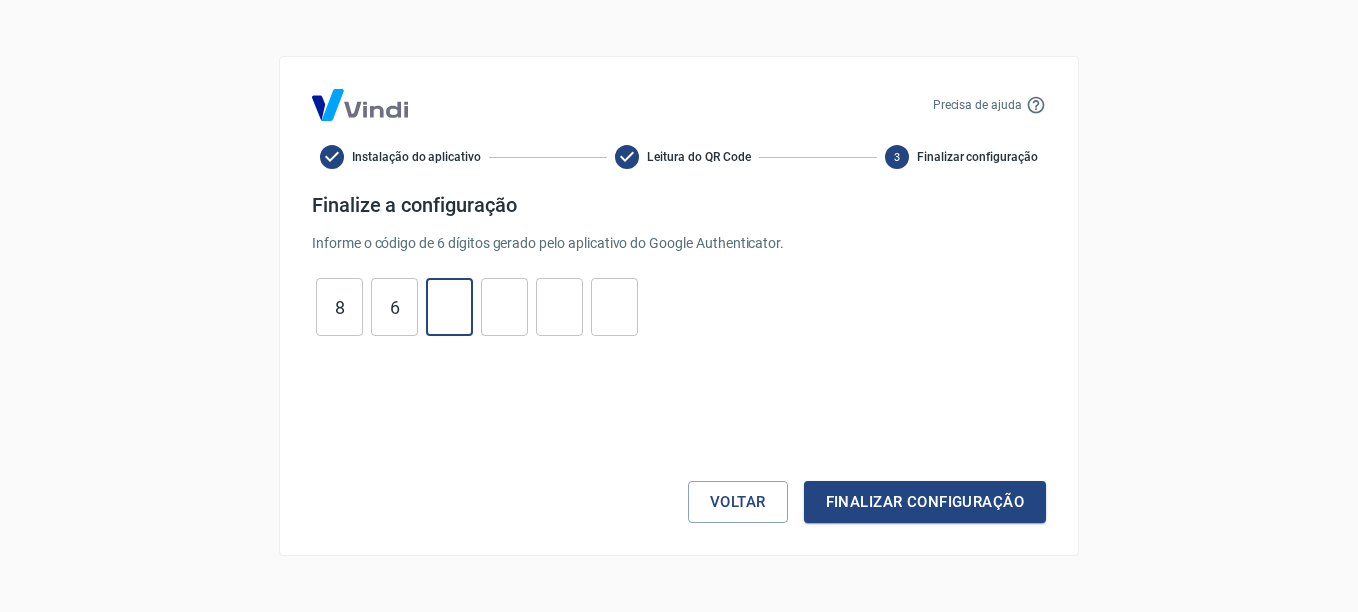 type on "3" 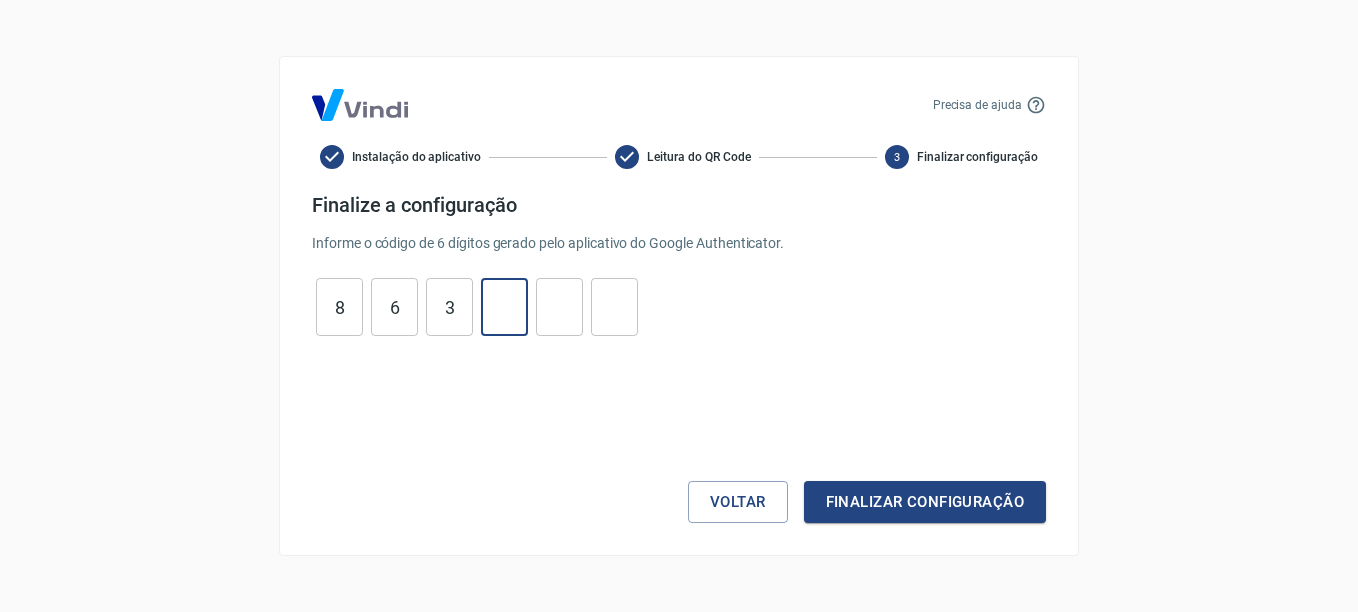 type on "9" 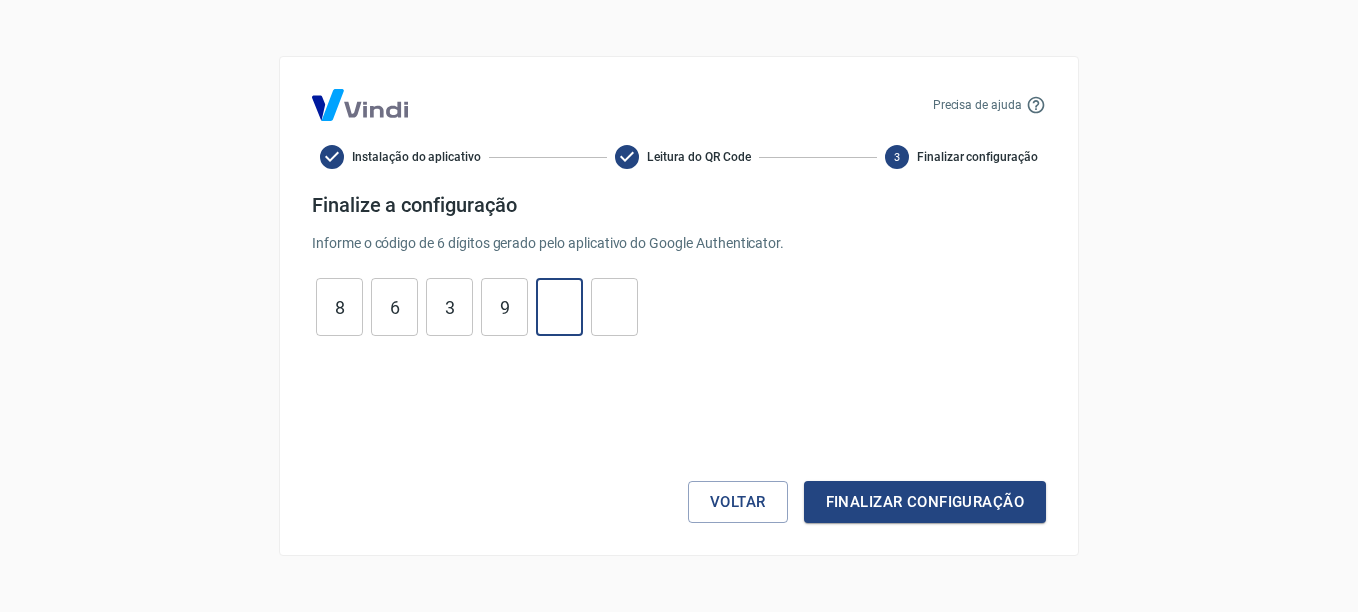 type on "4" 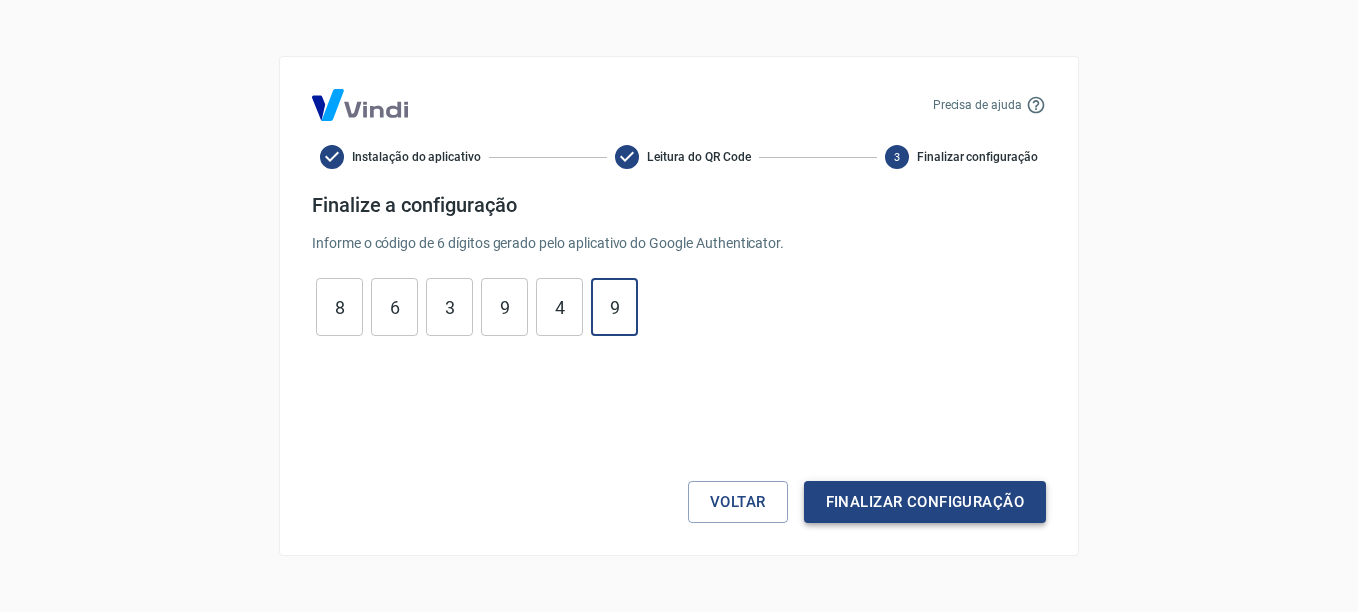 type on "9" 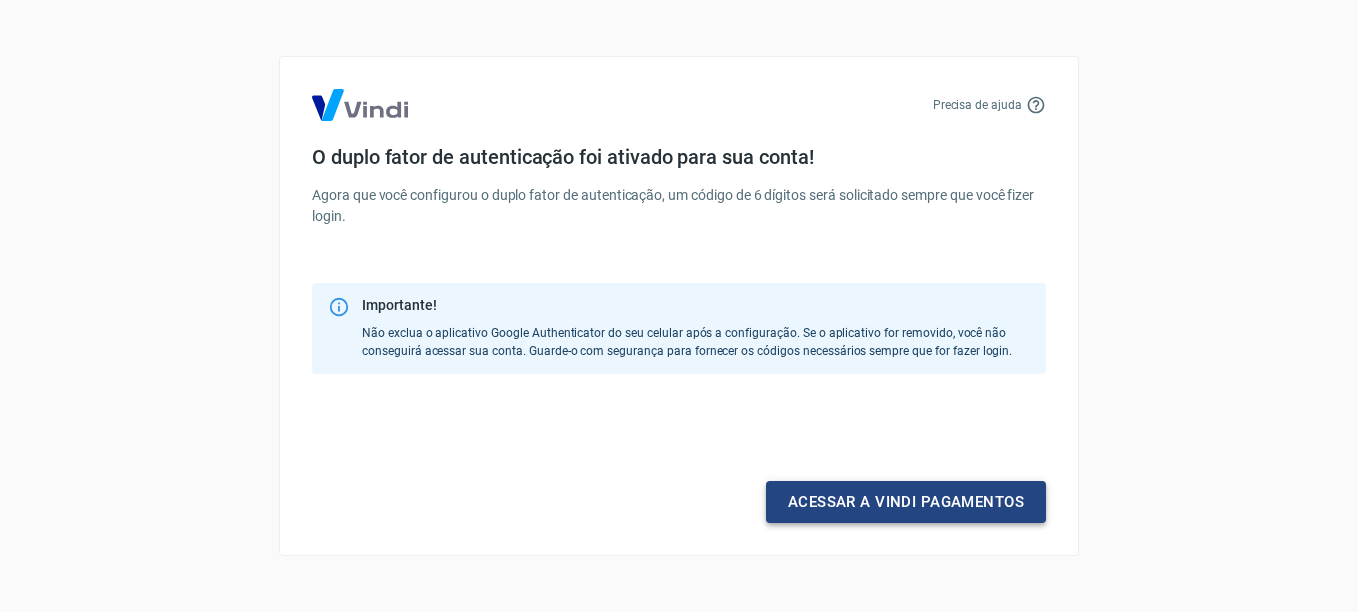 click on "Acessar a Vindi pagamentos" at bounding box center [906, 502] 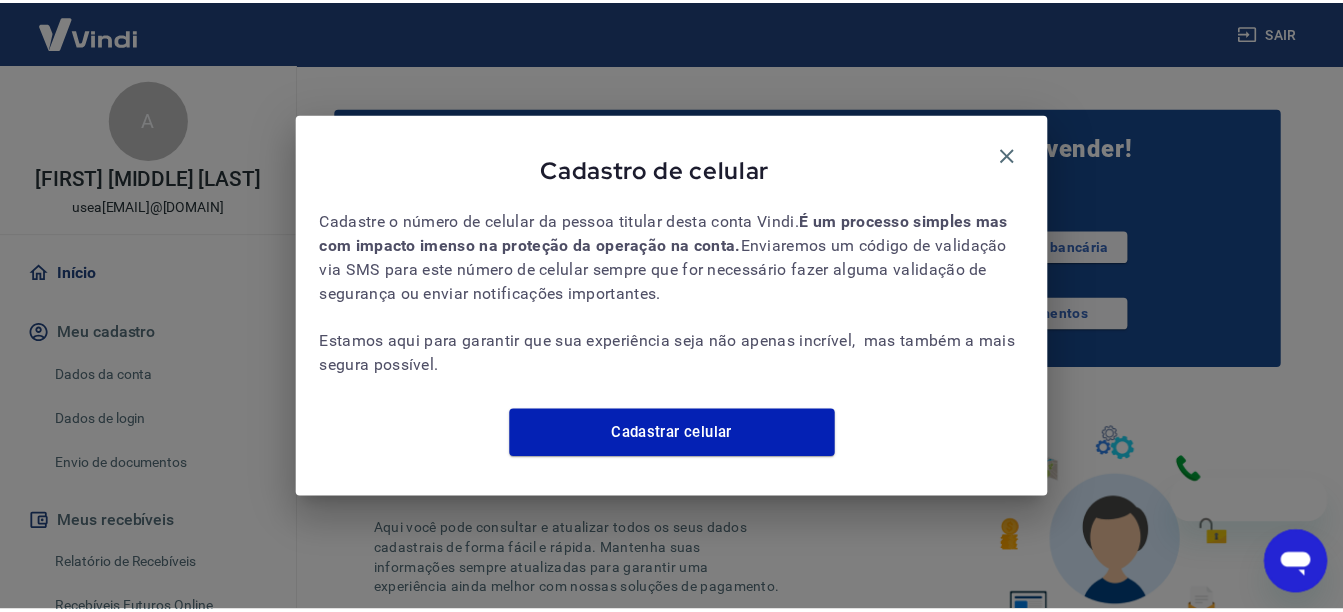 scroll, scrollTop: 0, scrollLeft: 0, axis: both 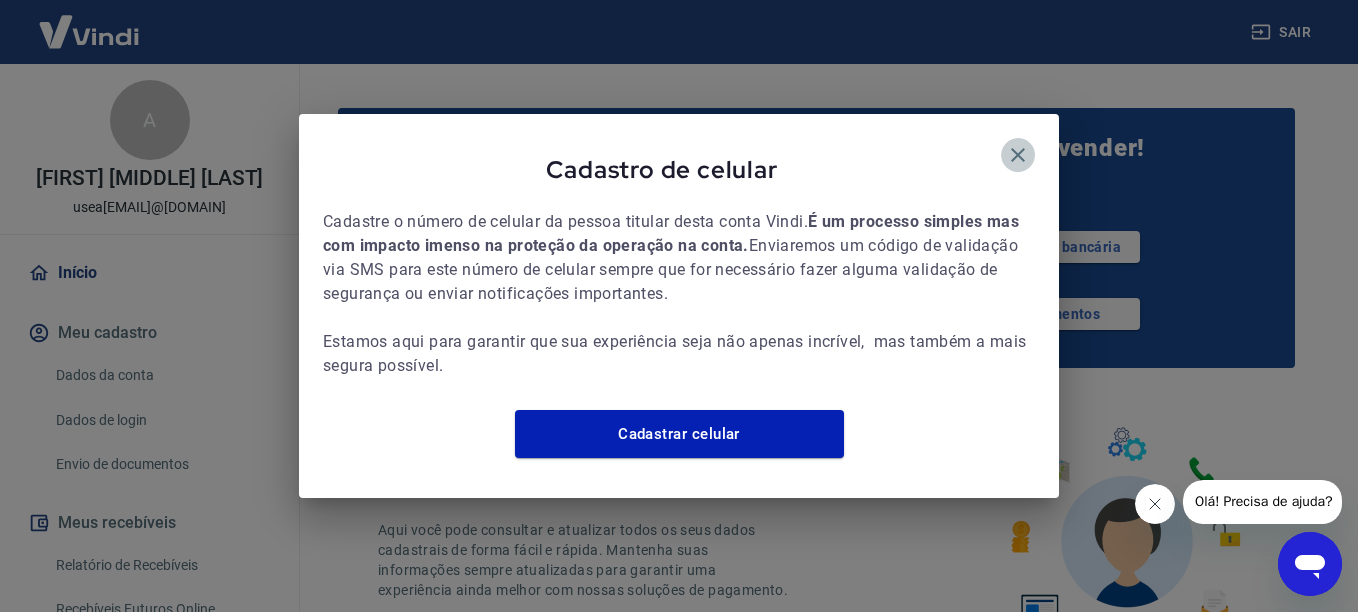 click 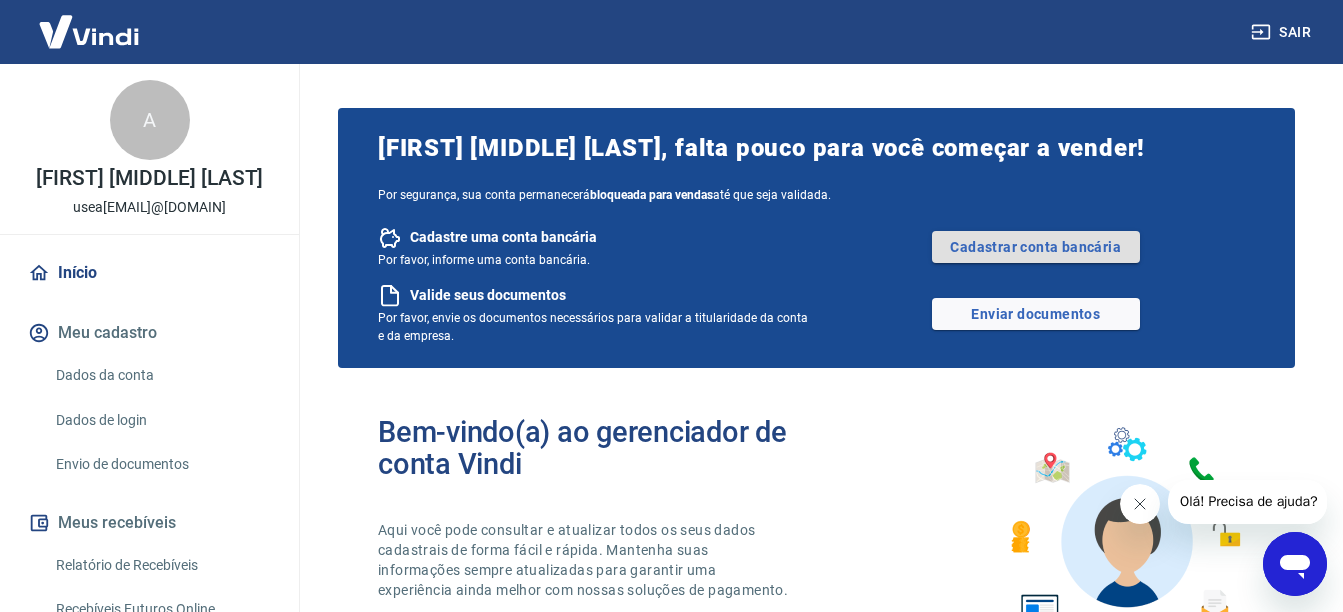 click on "Cadastrar conta bancária" at bounding box center (1036, 247) 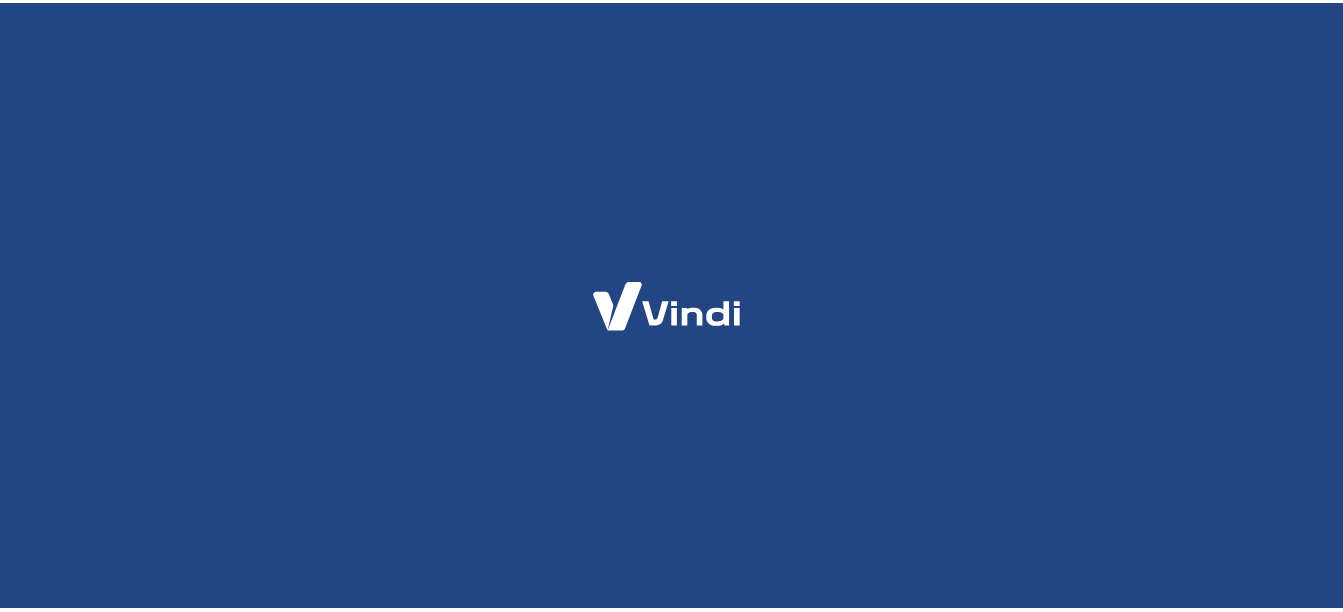 scroll, scrollTop: 0, scrollLeft: 0, axis: both 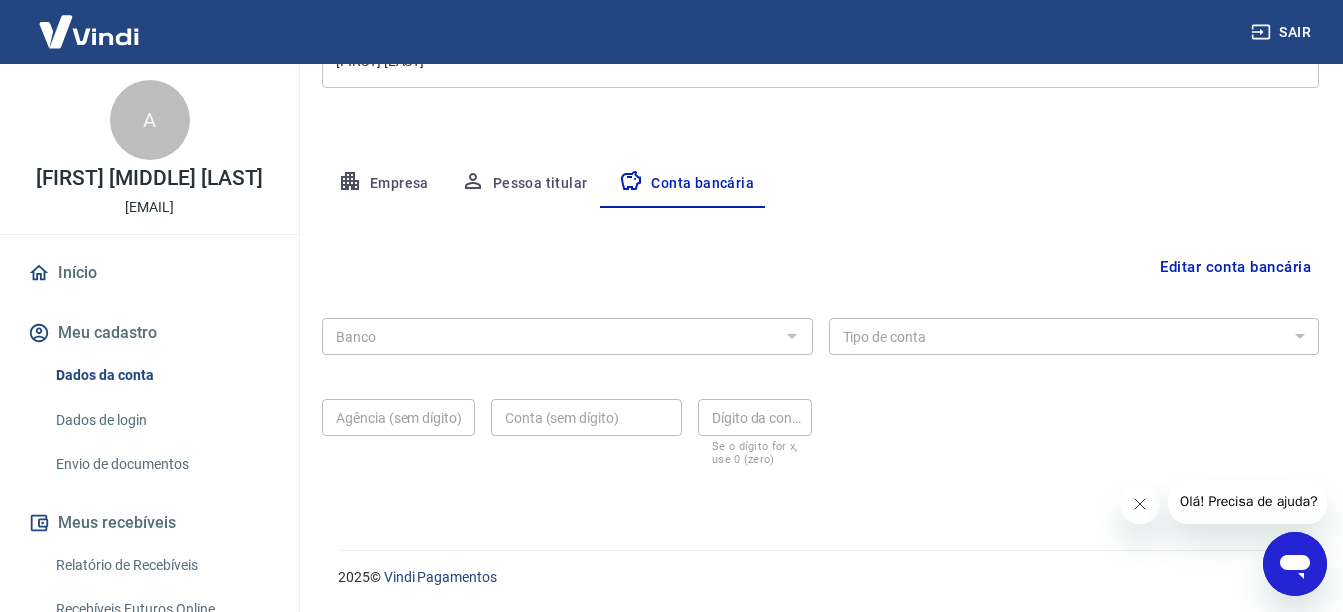 click on "Empresa" at bounding box center [383, 184] 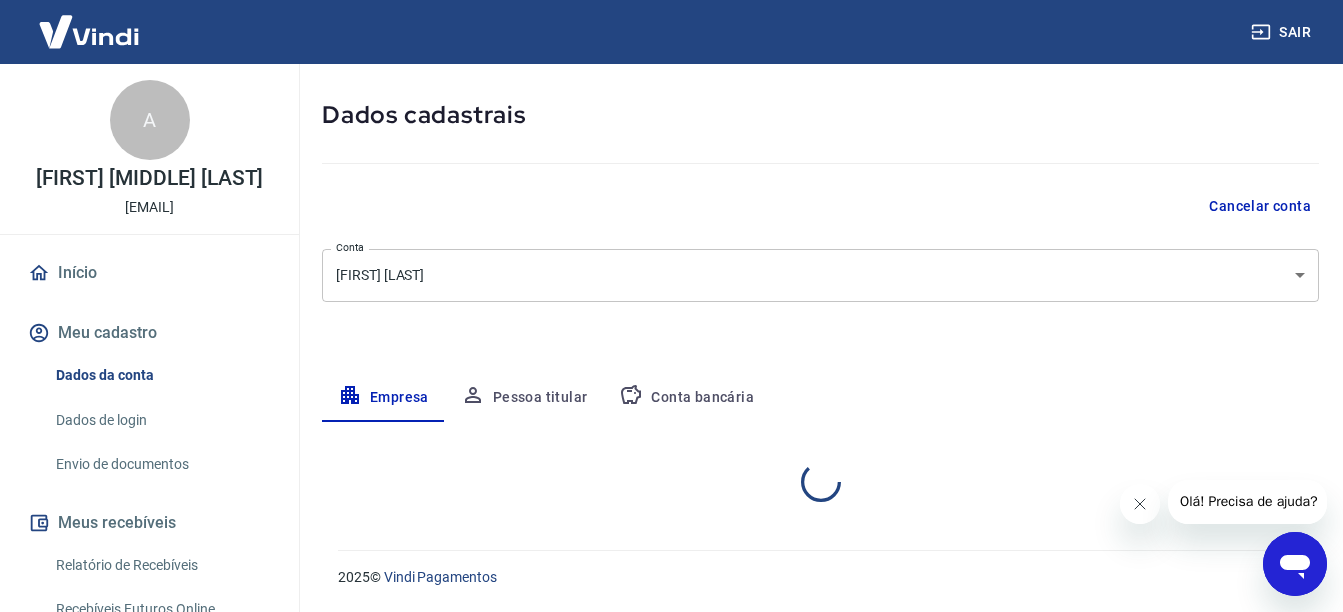 select on "PA" 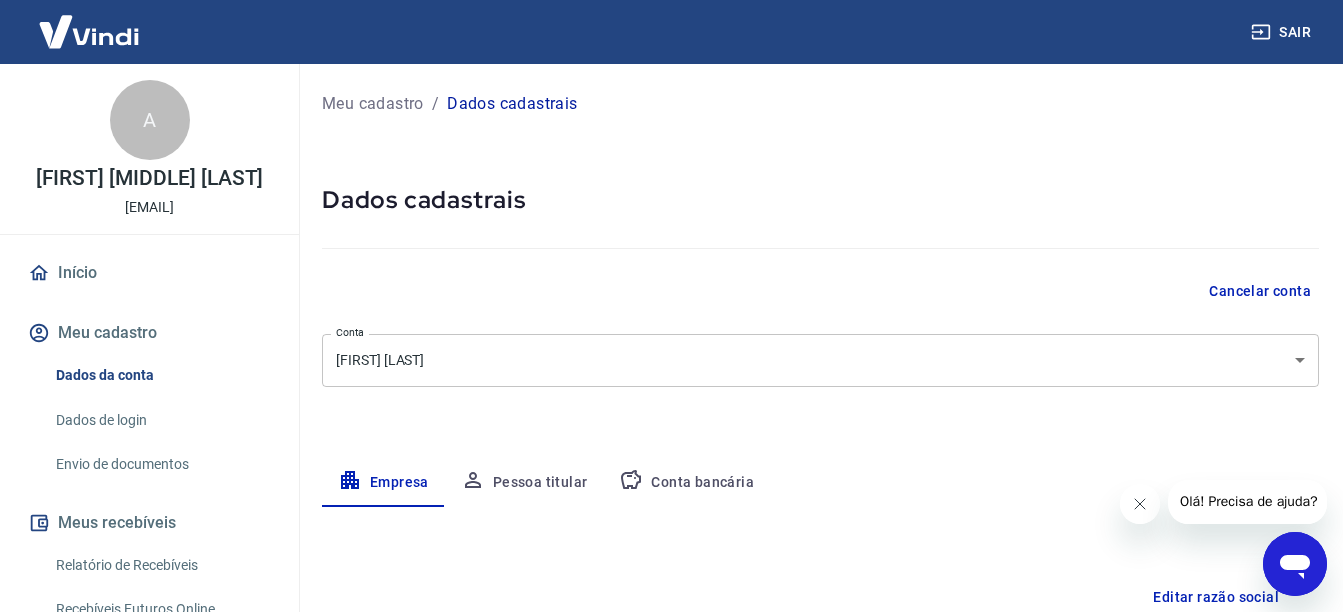 scroll, scrollTop: 100, scrollLeft: 0, axis: vertical 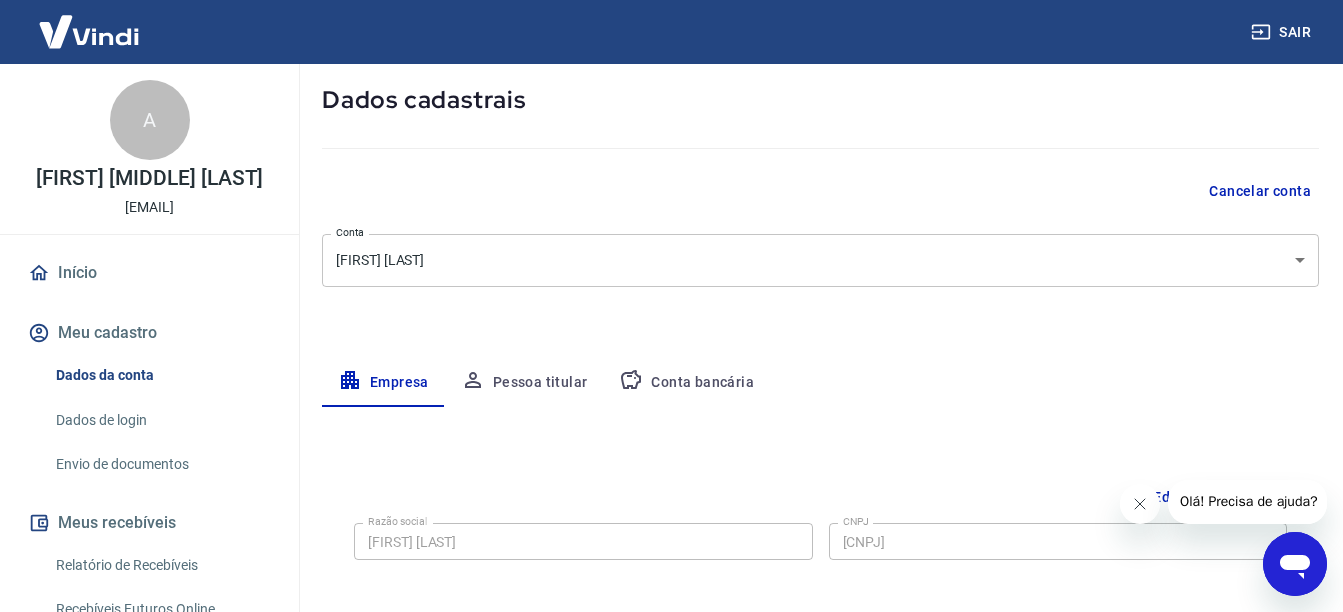 click 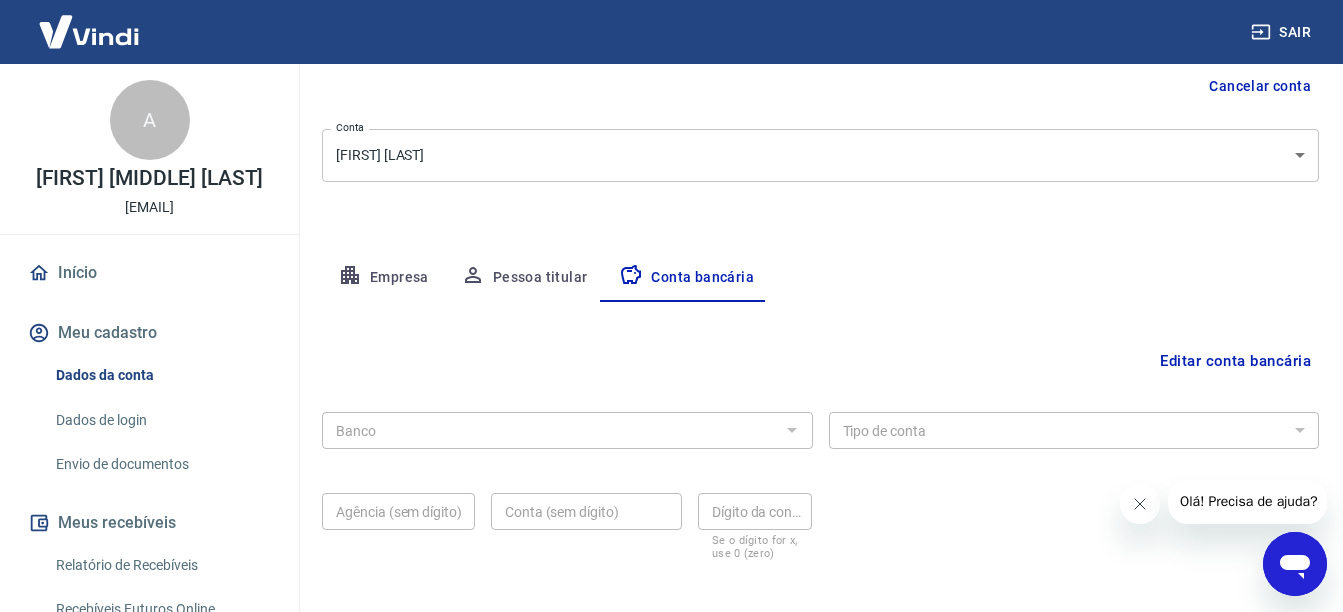 scroll, scrollTop: 299, scrollLeft: 0, axis: vertical 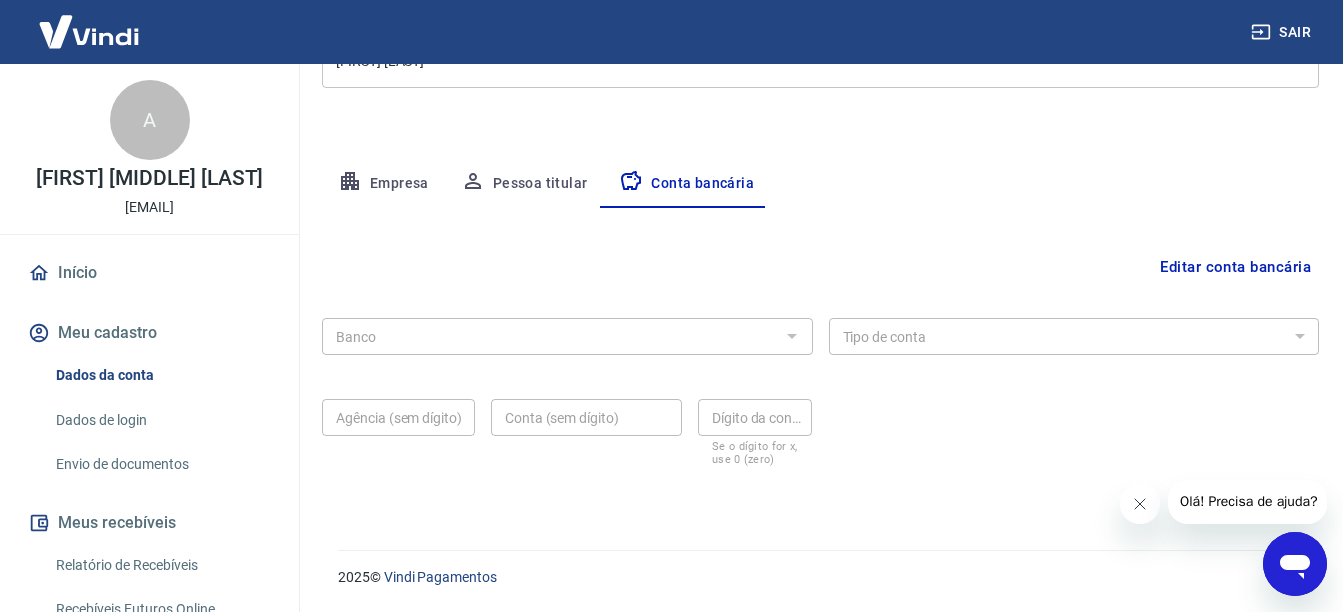 click on "Banco" at bounding box center (567, 336) 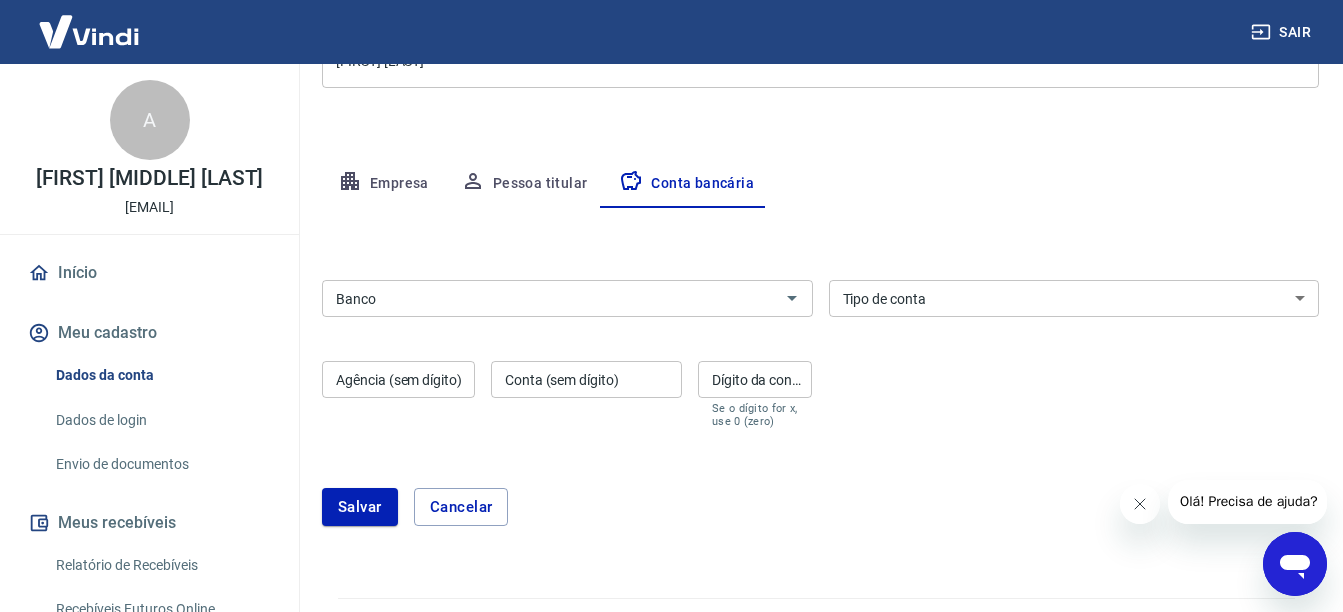 click on "Banco" at bounding box center (551, 298) 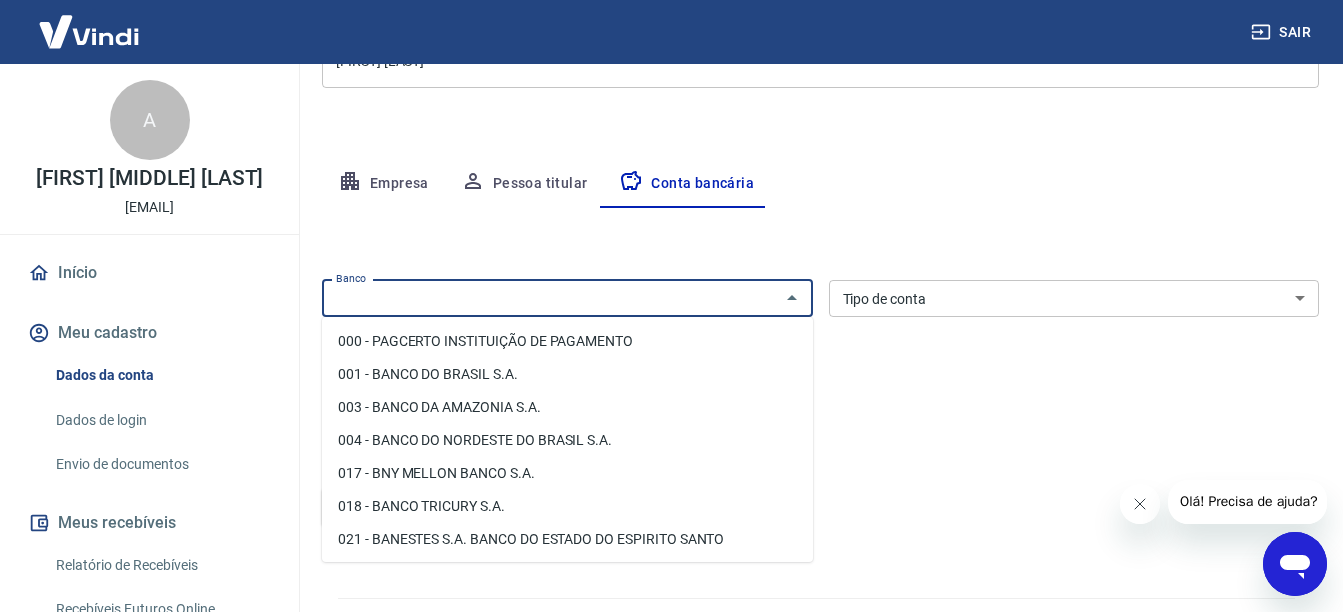 click on "004 - BANCO DO NORDESTE DO BRASIL S.A." at bounding box center [567, 440] 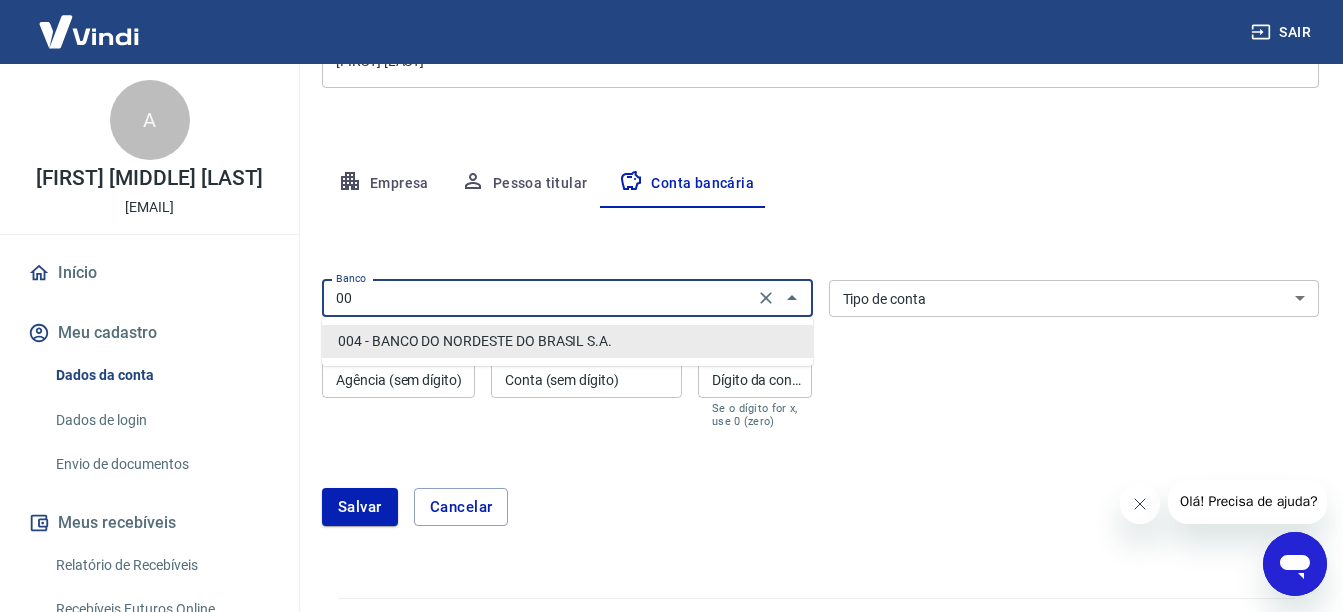 type on "0" 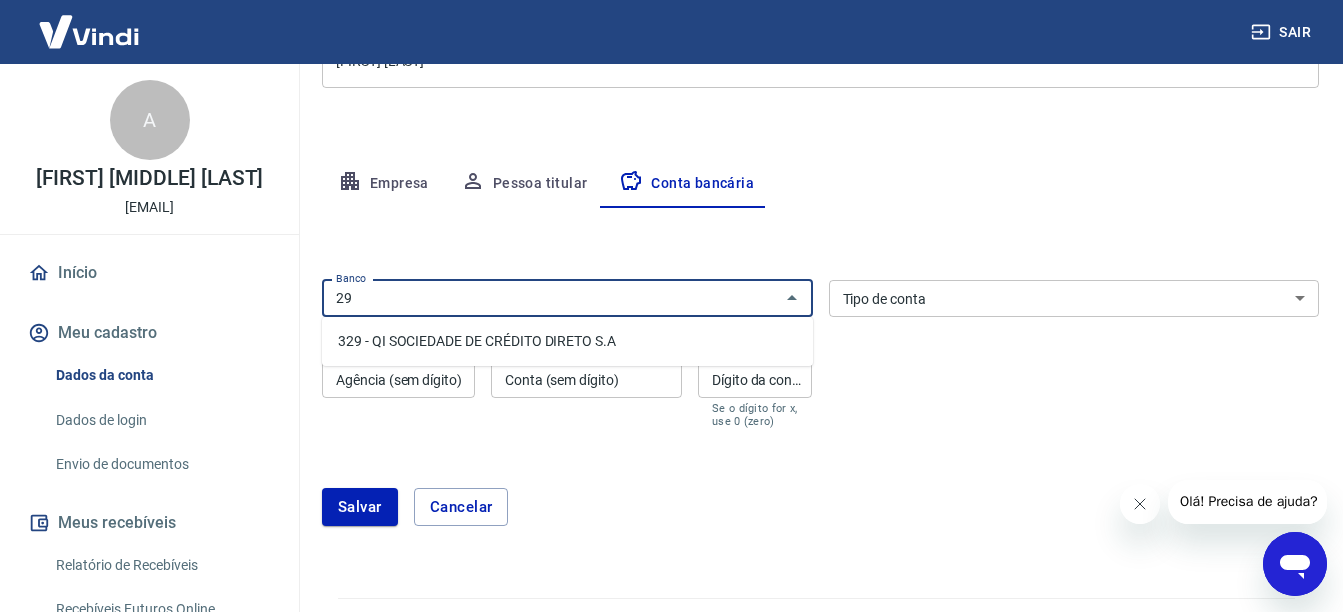 type on "2" 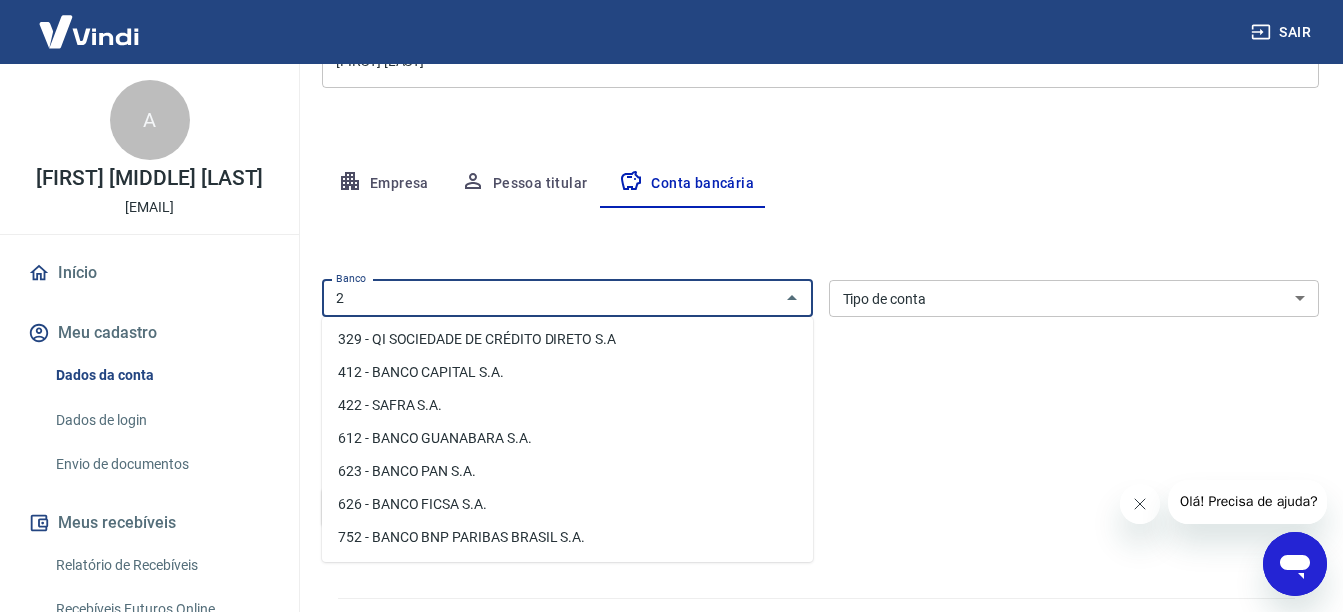 scroll, scrollTop: 0, scrollLeft: 0, axis: both 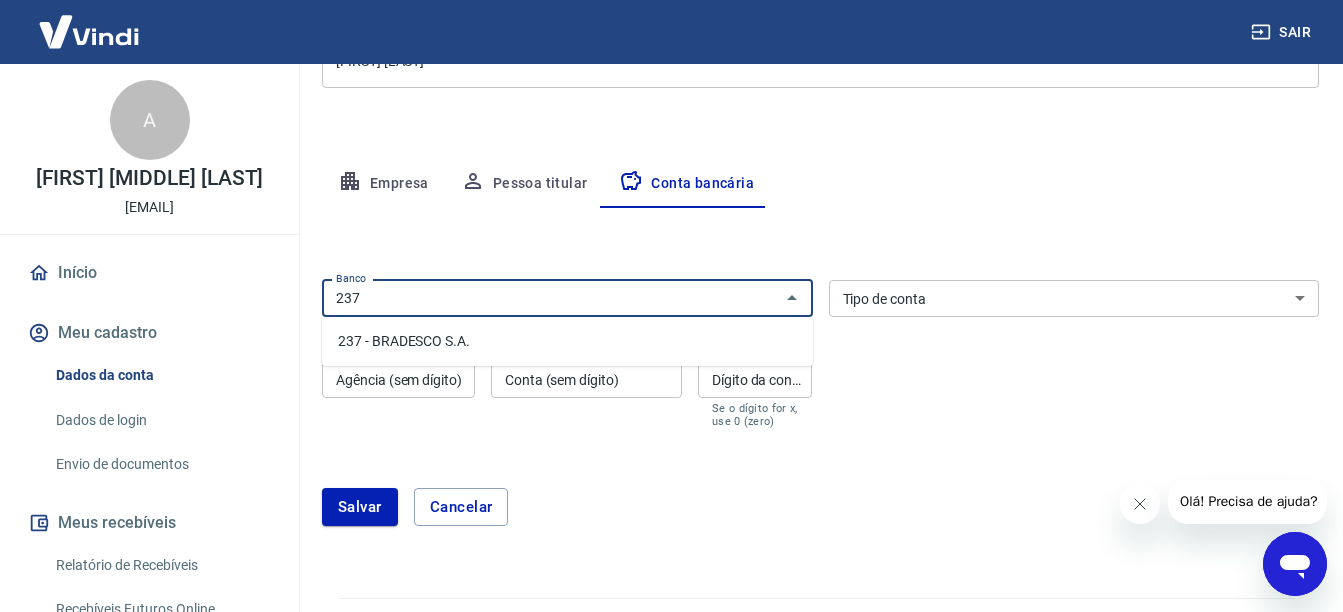 click on "237 - BRADESCO S.A." at bounding box center (567, 341) 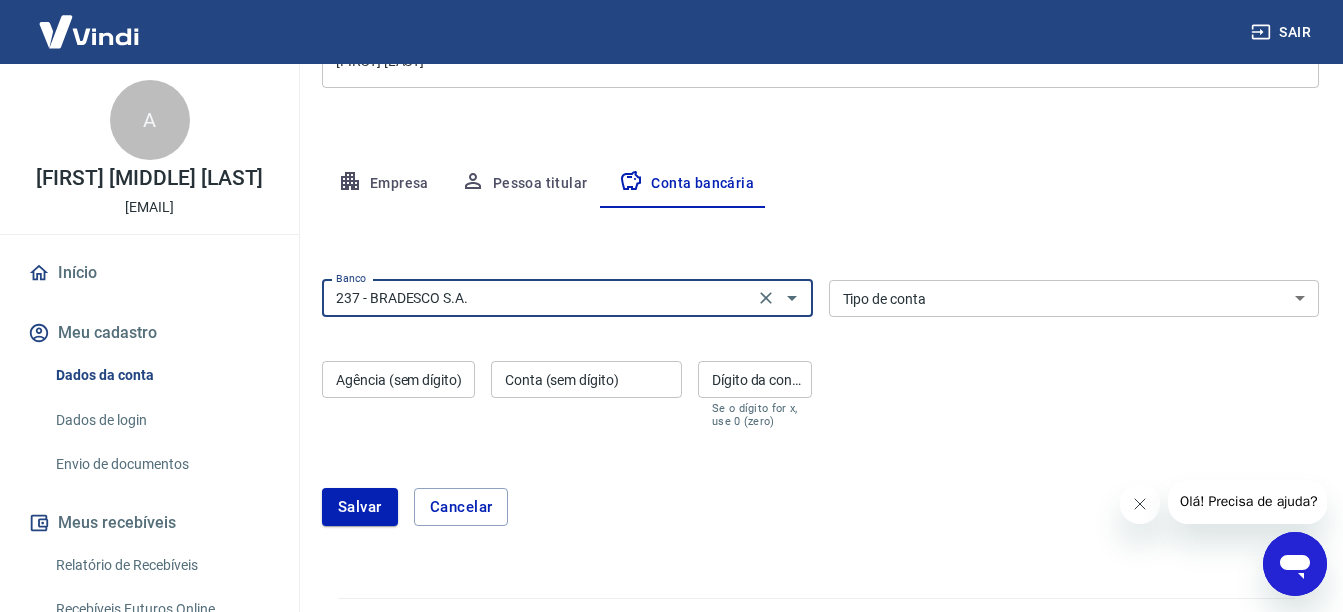 type on "237 - BRADESCO S.A." 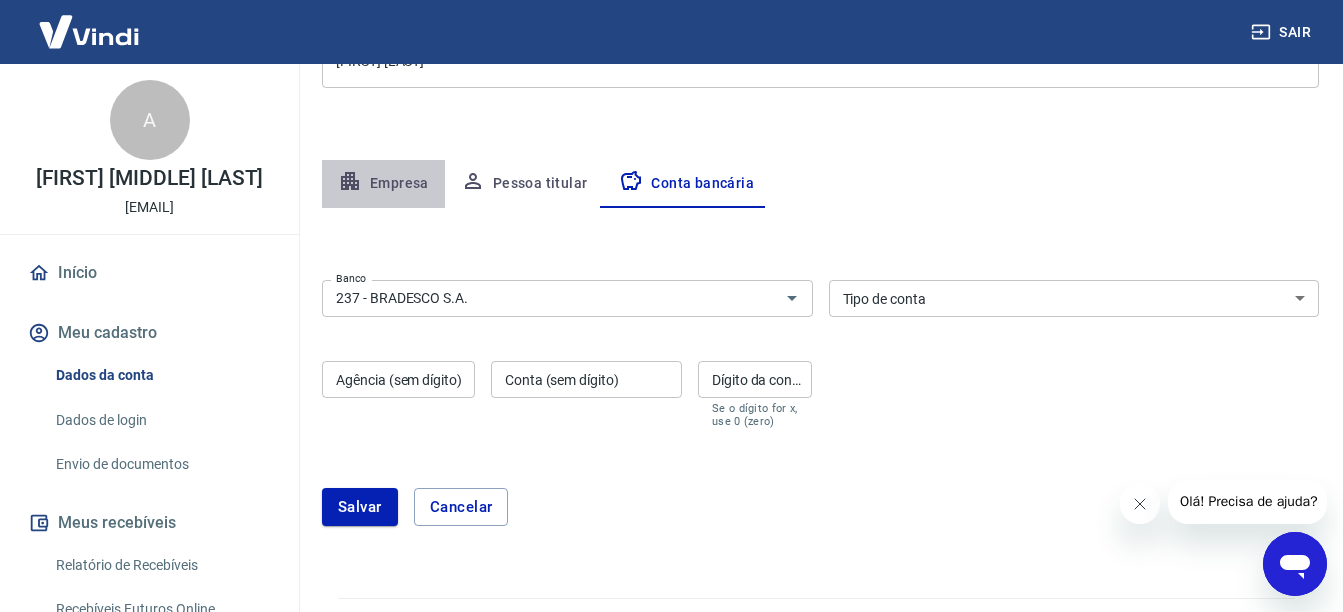 click on "Empresa" at bounding box center (383, 184) 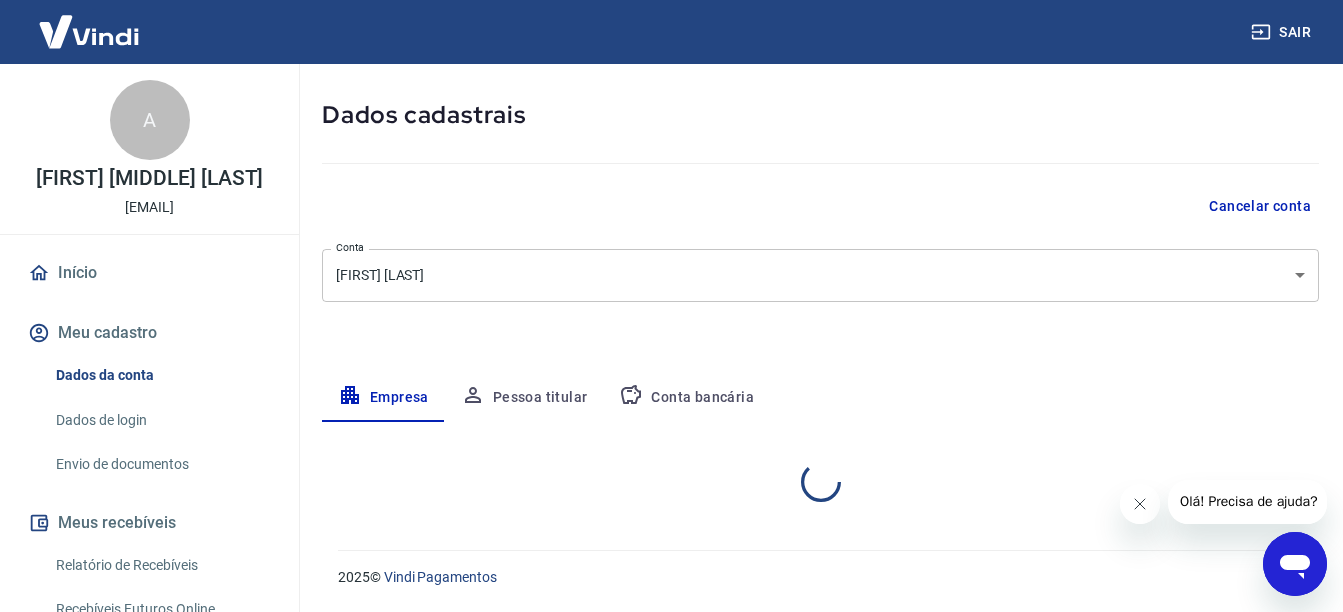 scroll, scrollTop: 299, scrollLeft: 0, axis: vertical 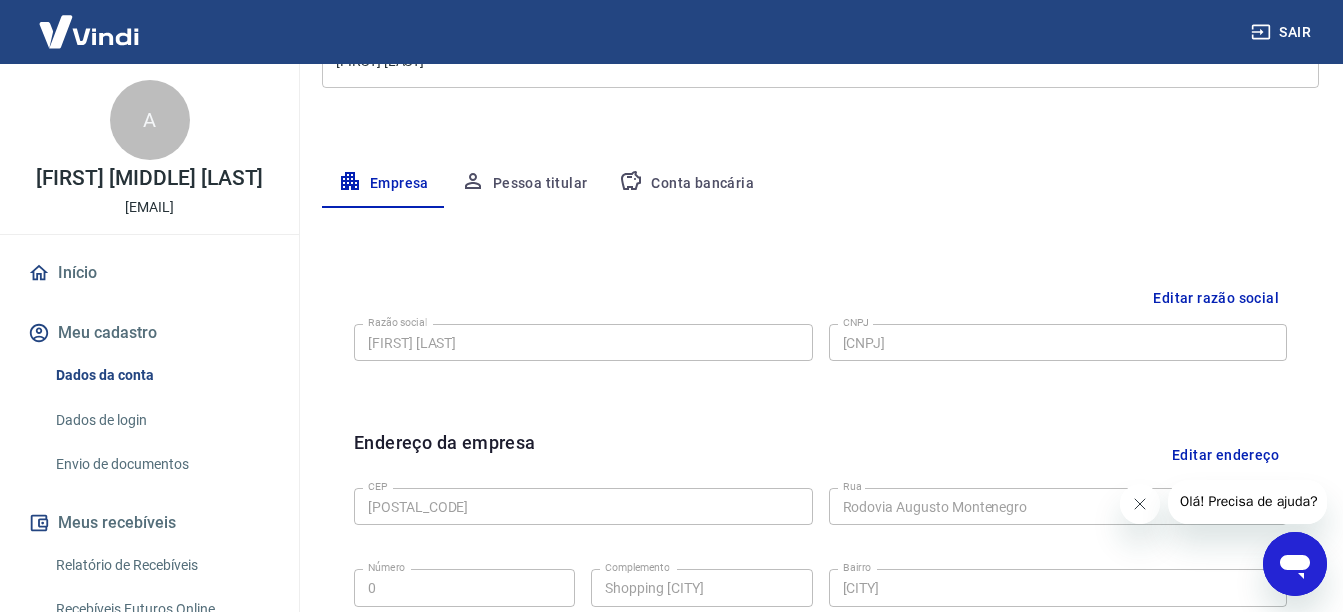 click on "Pessoa titular" at bounding box center (524, 184) 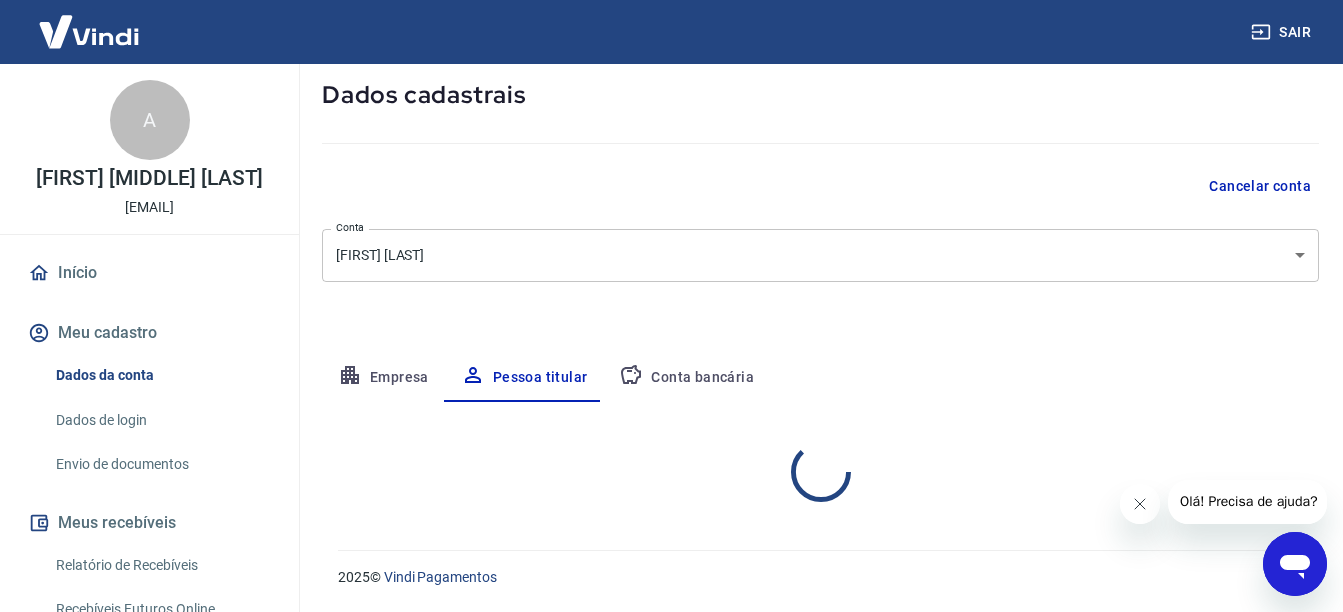 scroll, scrollTop: 188, scrollLeft: 0, axis: vertical 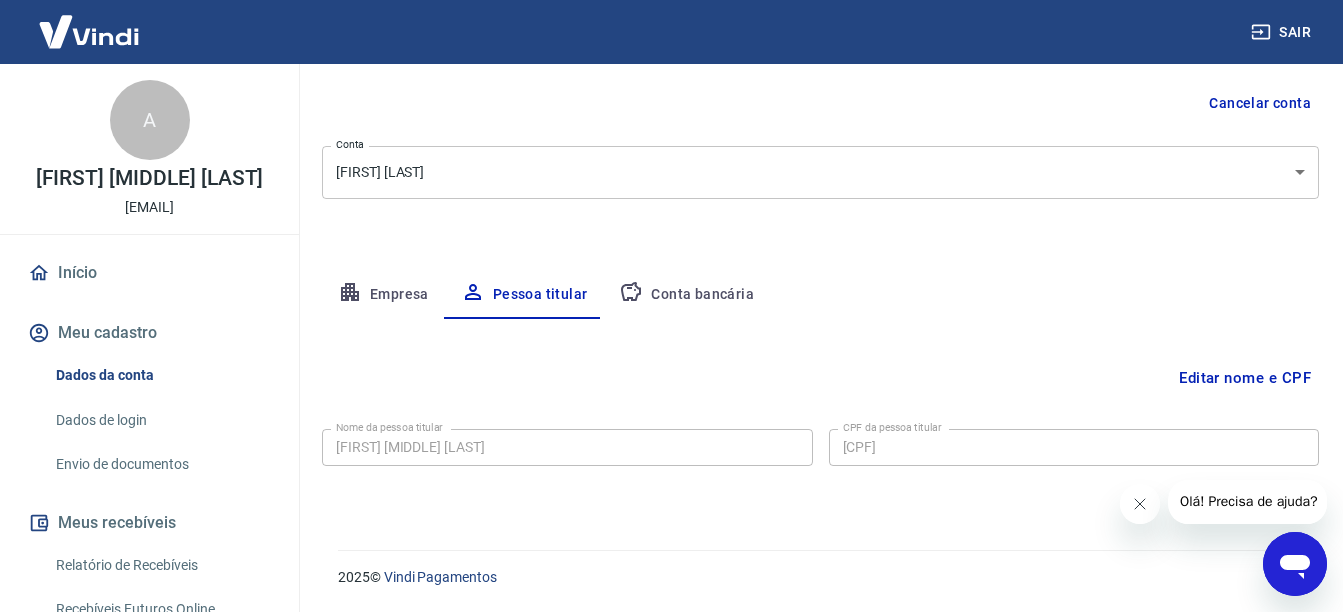 click on "Conta bancária" at bounding box center [686, 295] 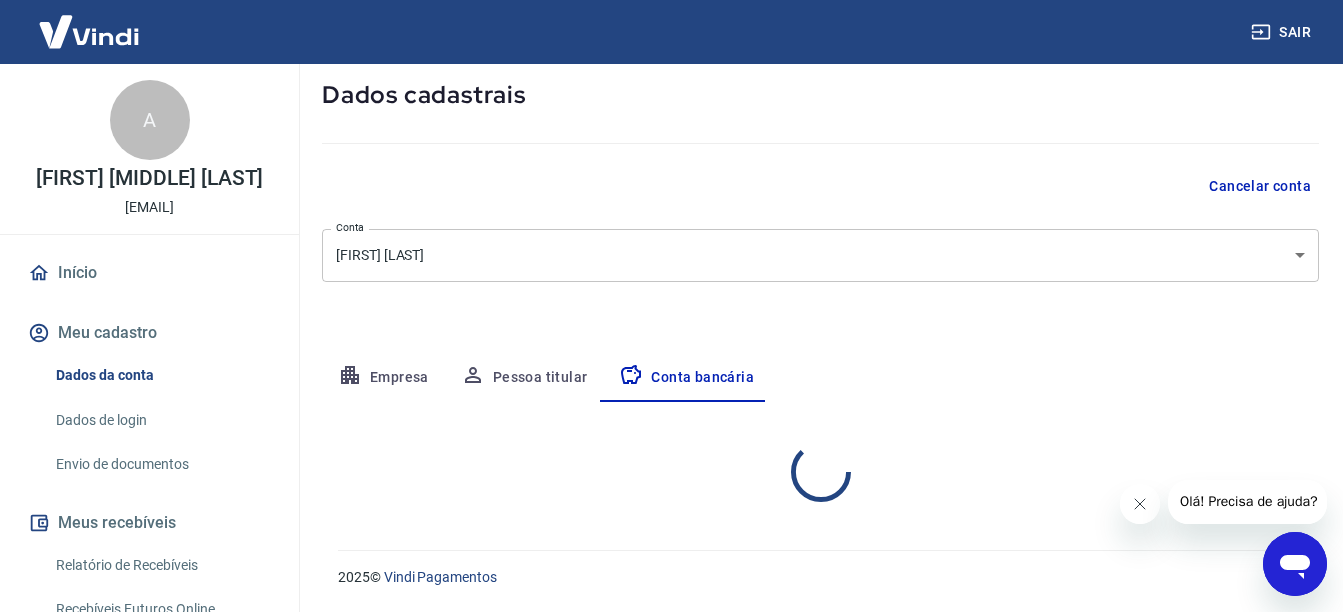 scroll, scrollTop: 188, scrollLeft: 0, axis: vertical 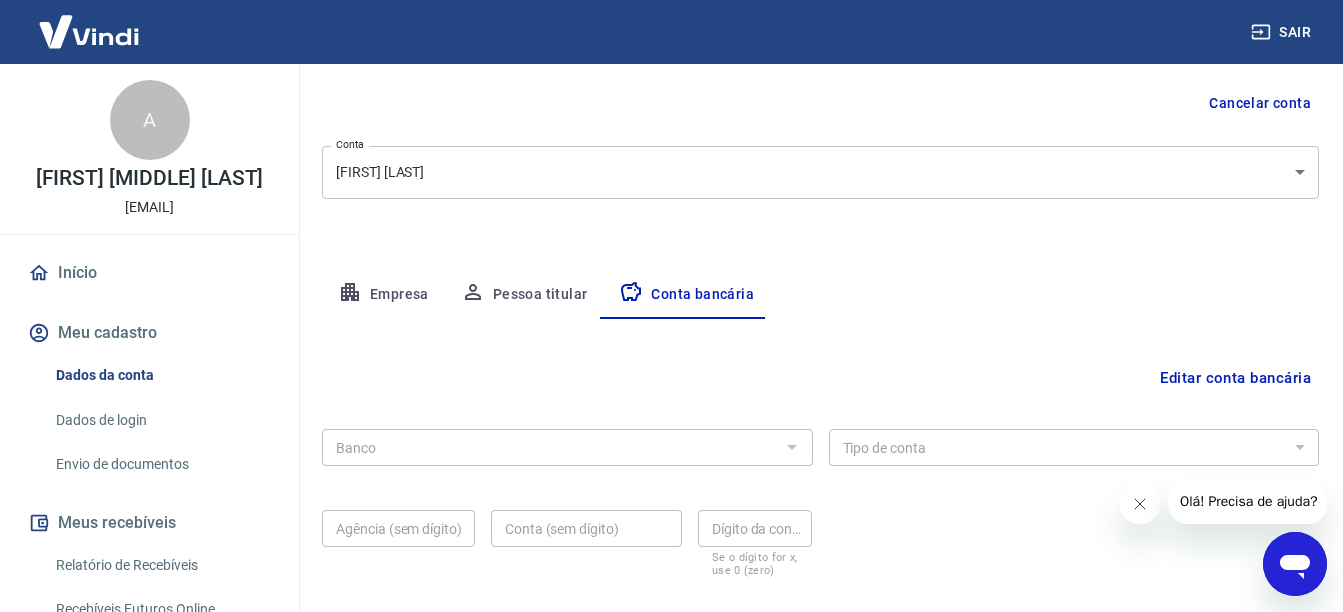 click on "Editar conta bancária" at bounding box center (1235, 378) 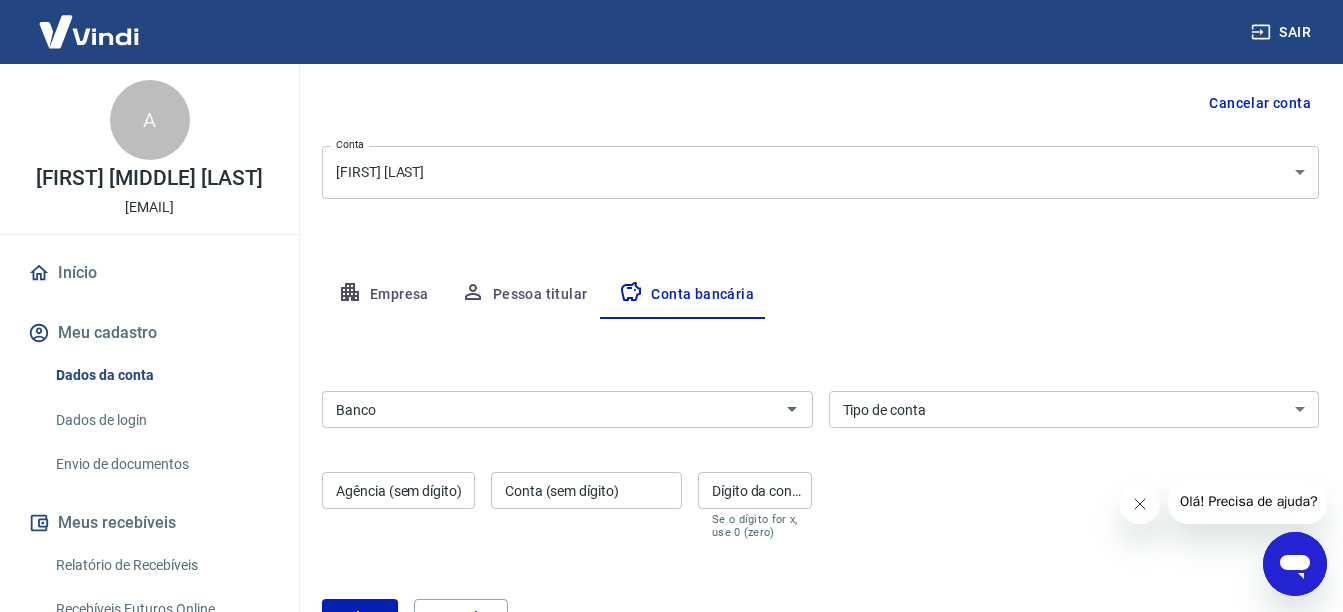 click on "Banco" at bounding box center [551, 409] 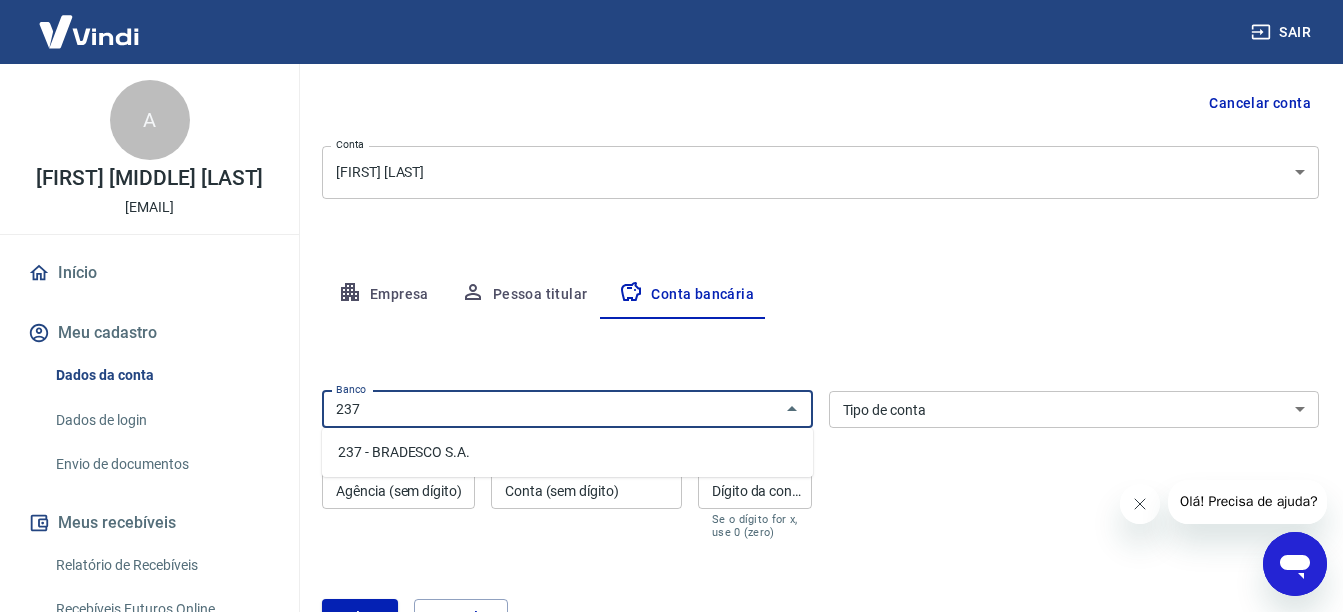 click on "237 - BRADESCO S.A." at bounding box center (567, 452) 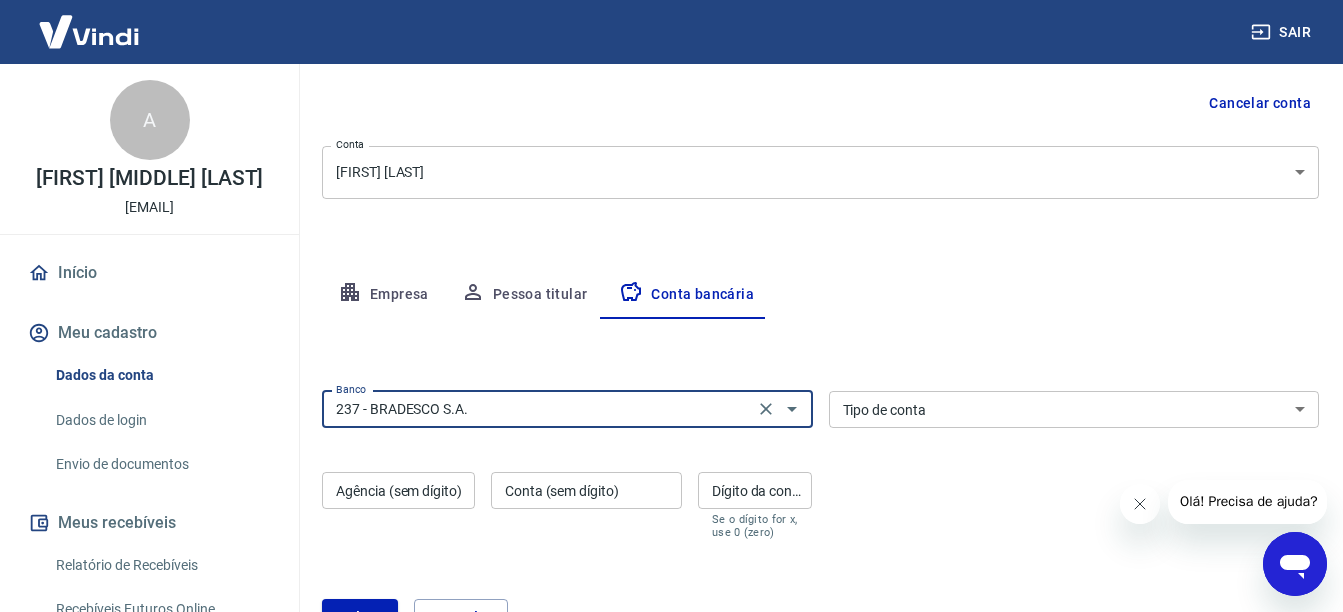 type on "237 - BRADESCO S.A." 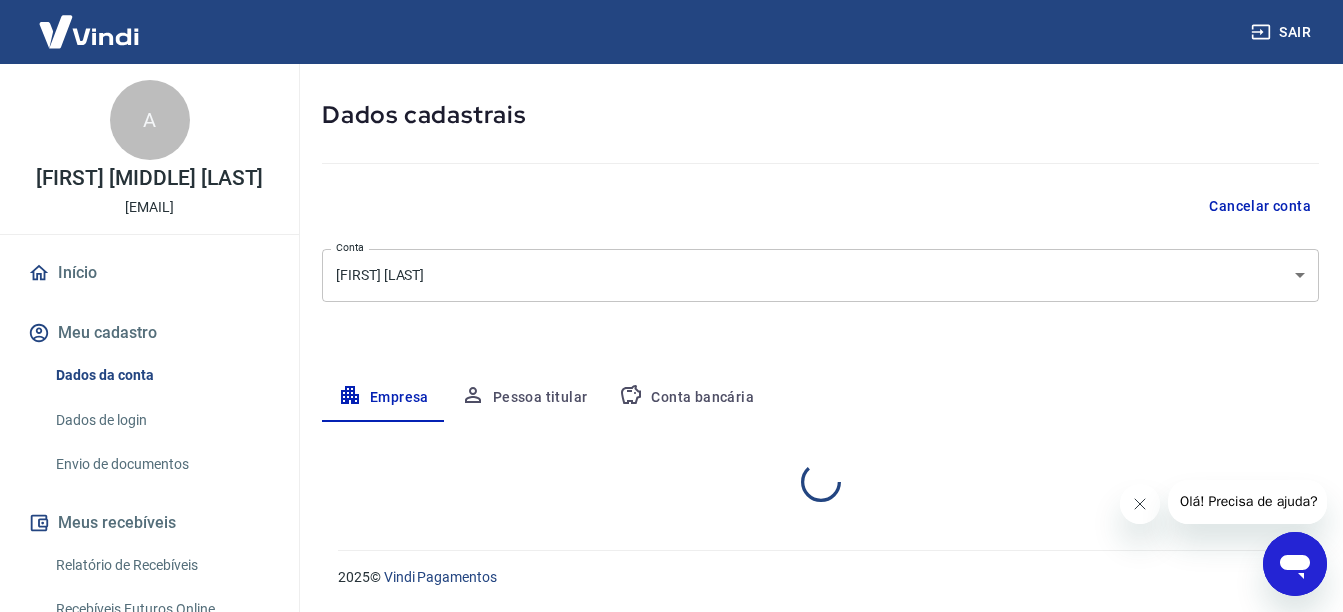 select on "PA" 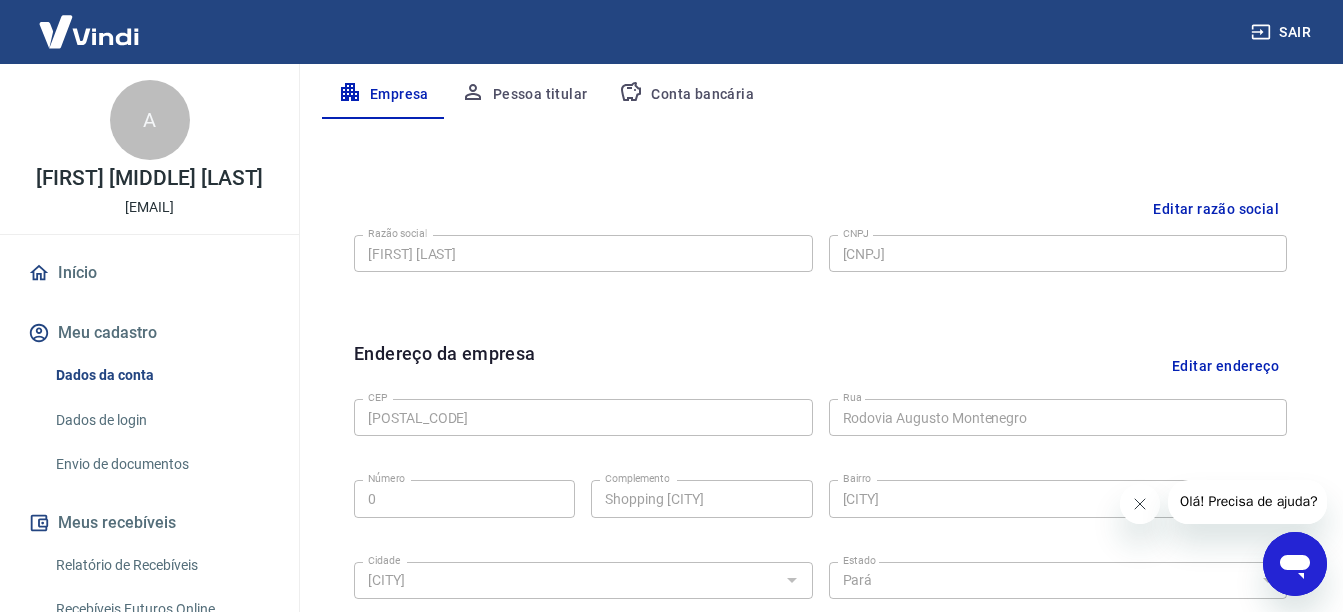 scroll, scrollTop: 488, scrollLeft: 0, axis: vertical 